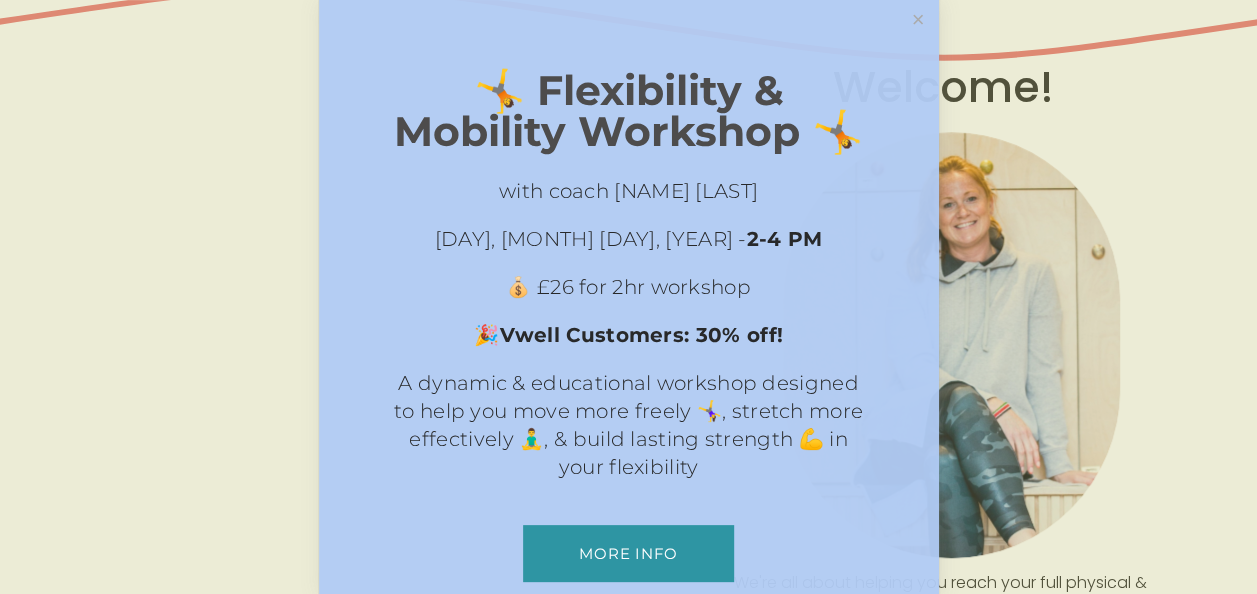 scroll, scrollTop: 707, scrollLeft: 0, axis: vertical 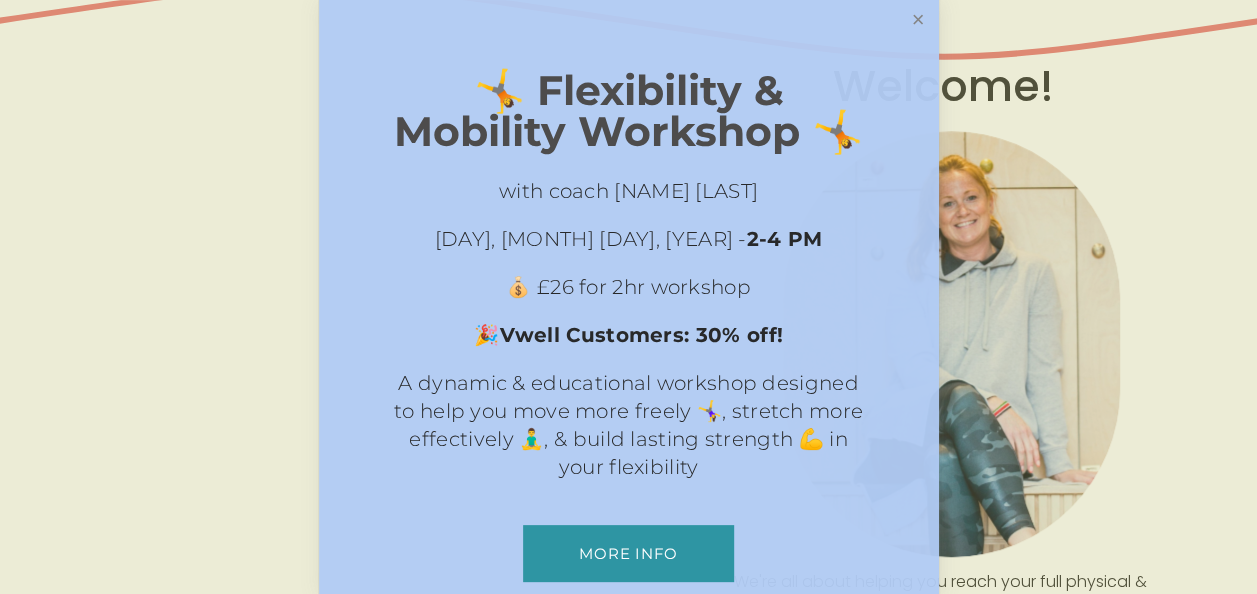 click at bounding box center (917, 20) 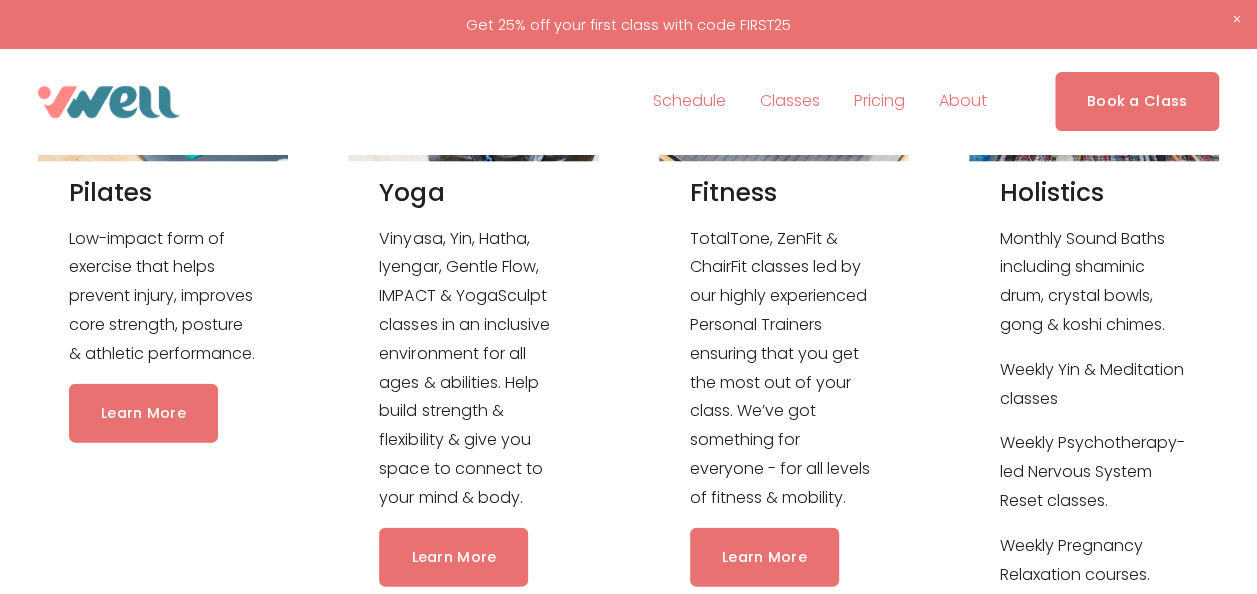 scroll, scrollTop: 2052, scrollLeft: 0, axis: vertical 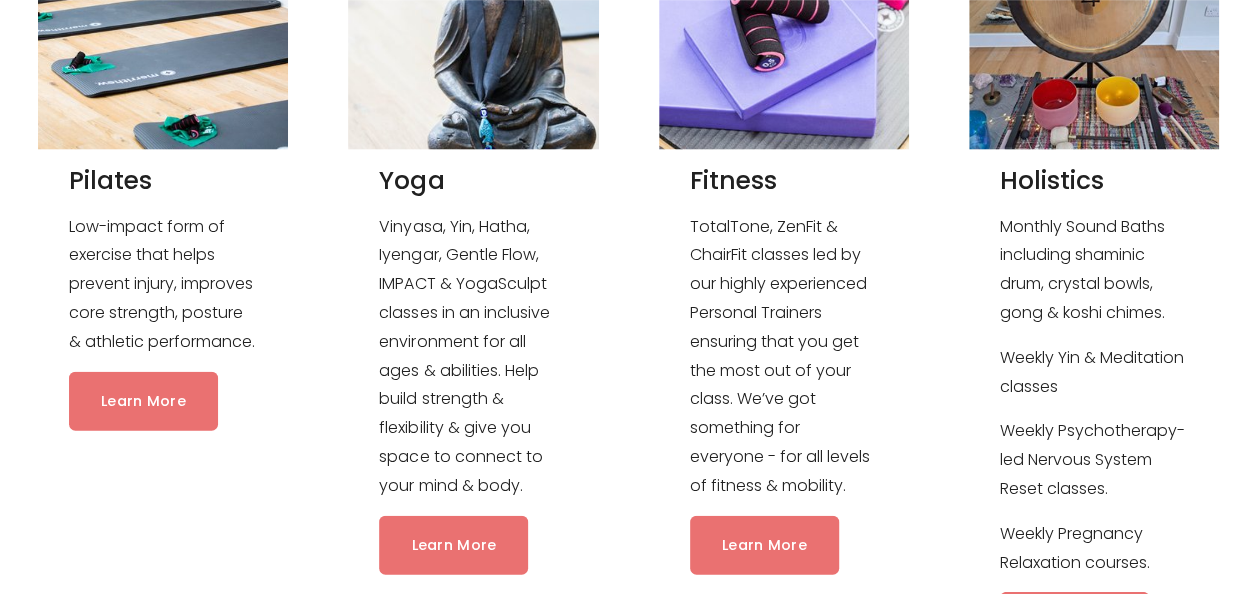 click on "Learn More" 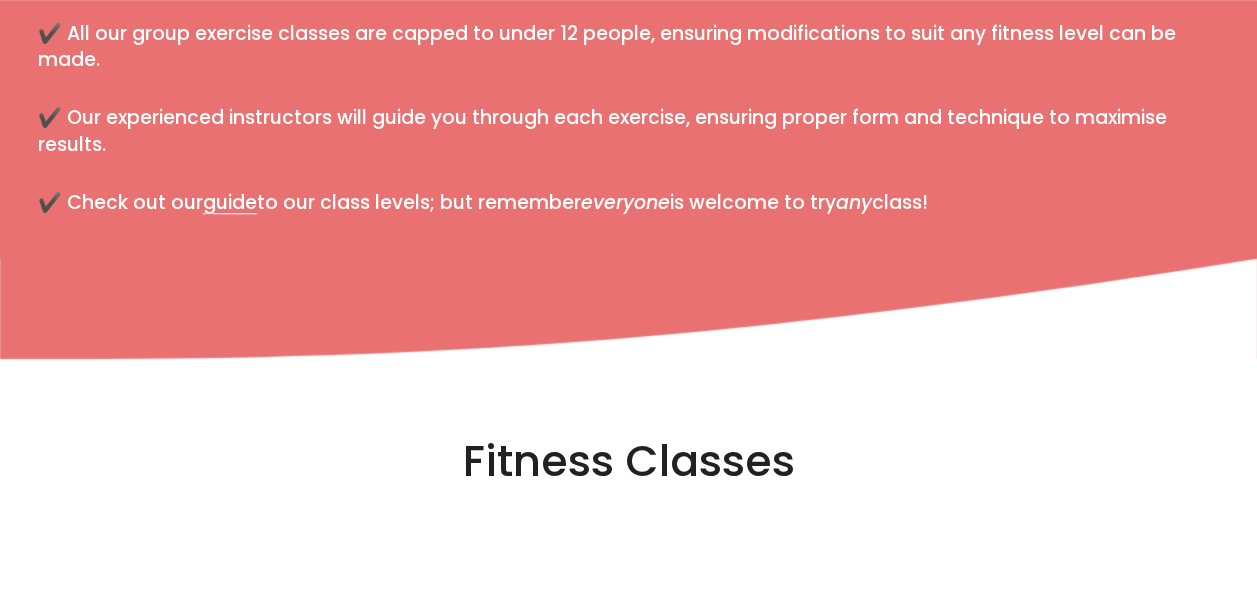 scroll, scrollTop: 865, scrollLeft: 0, axis: vertical 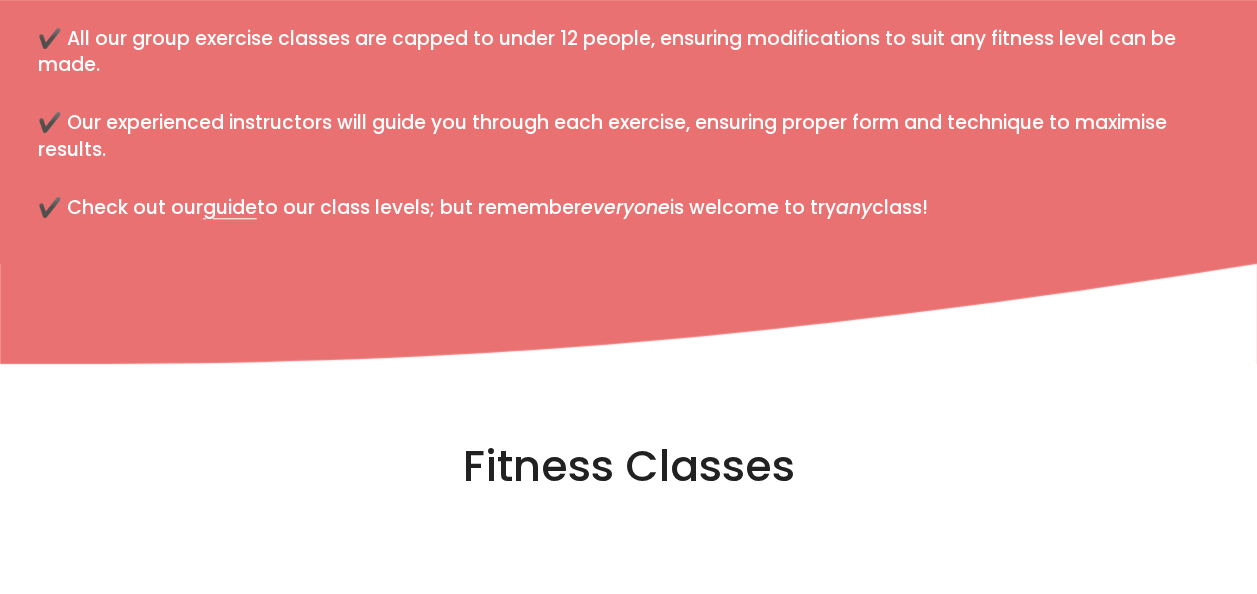 click on "guide" at bounding box center (230, 207) 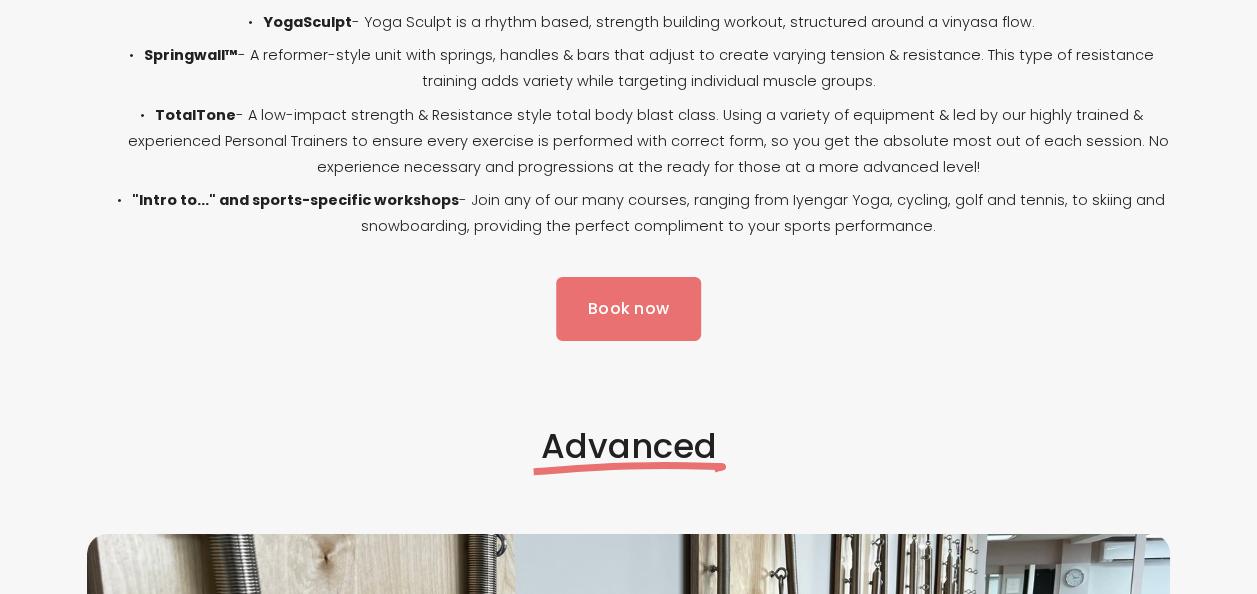 scroll, scrollTop: 3075, scrollLeft: 0, axis: vertical 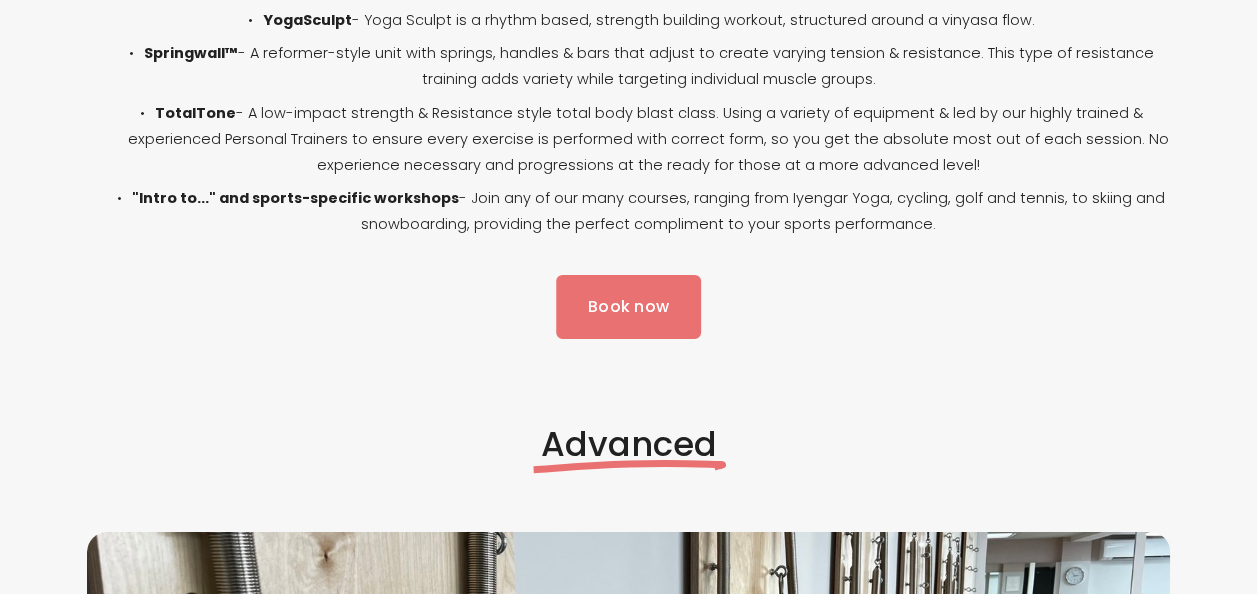 click on "Book now" at bounding box center [629, 306] 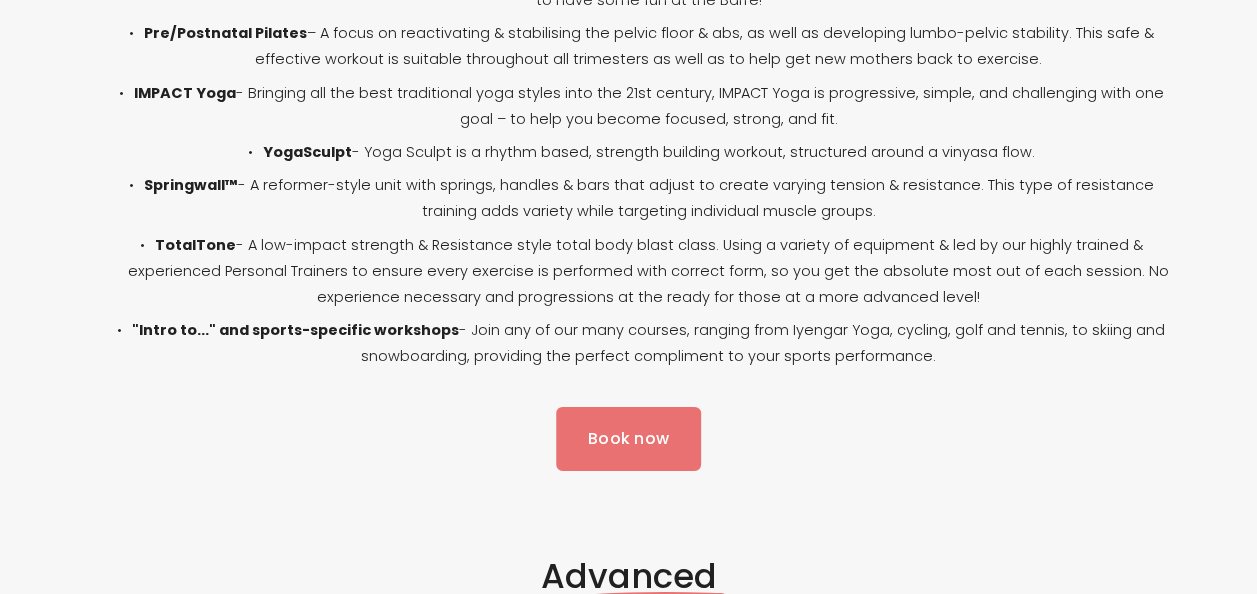 scroll, scrollTop: 2944, scrollLeft: 0, axis: vertical 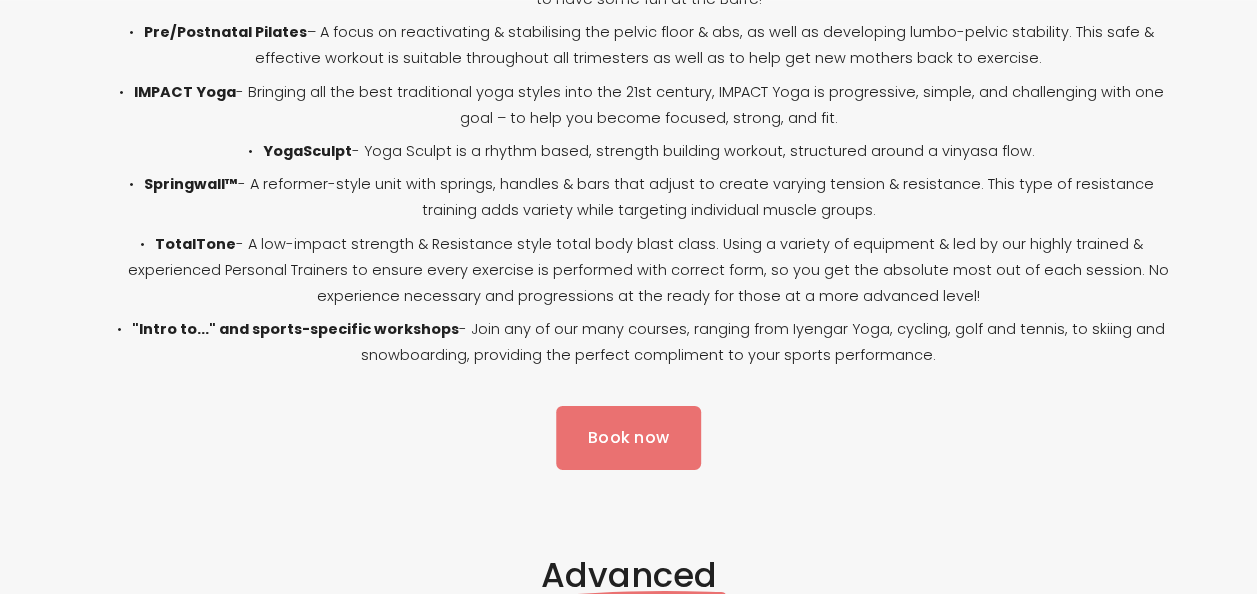 click on "Book now" at bounding box center (629, 437) 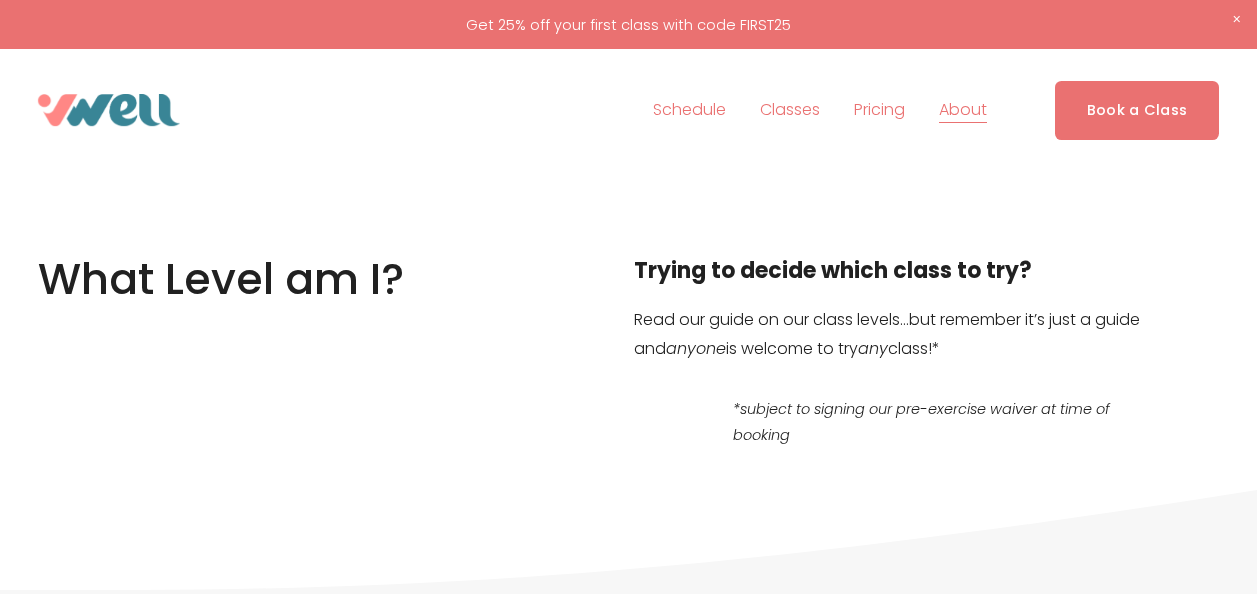 scroll, scrollTop: 0, scrollLeft: 0, axis: both 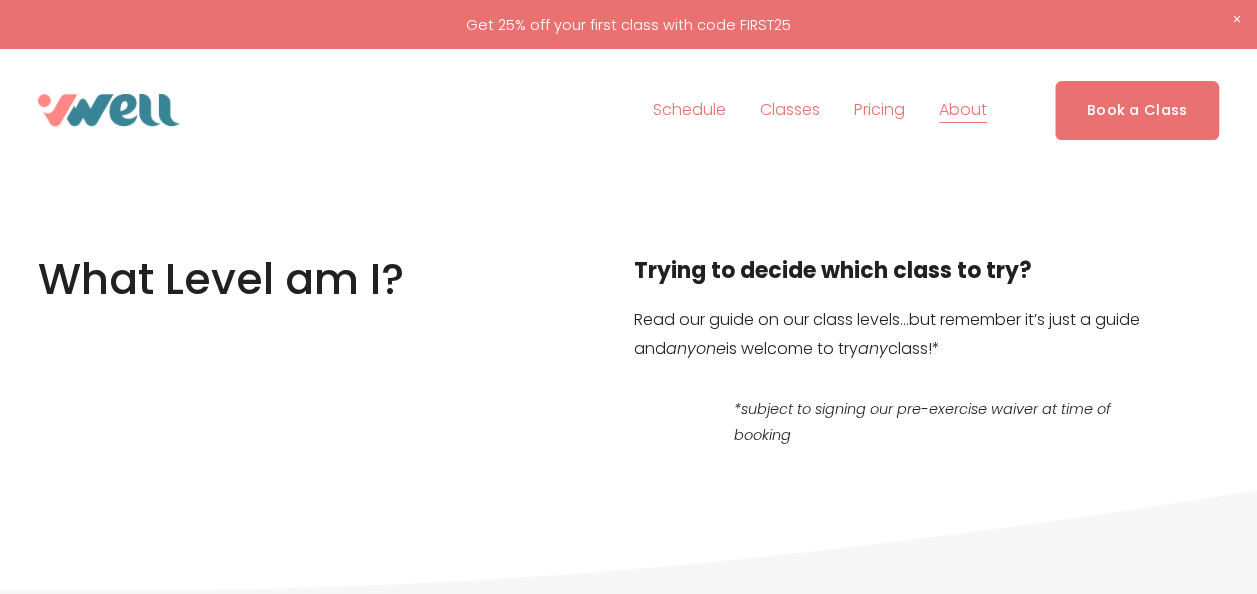 click on "Book a Class" at bounding box center (1137, 110) 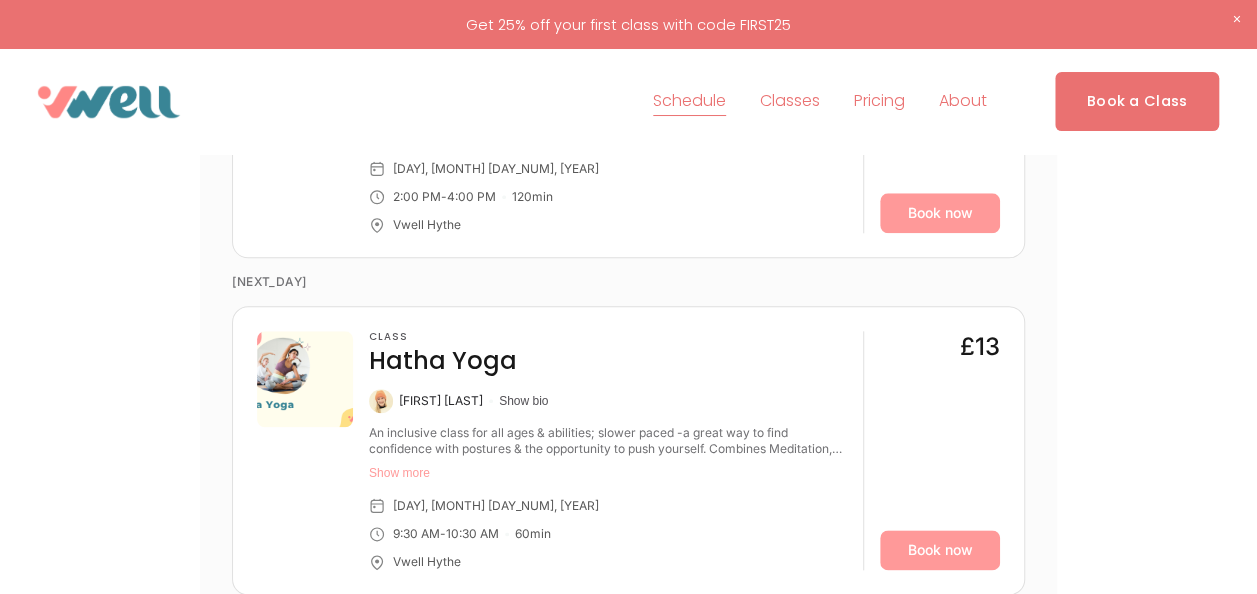 scroll, scrollTop: 862, scrollLeft: 0, axis: vertical 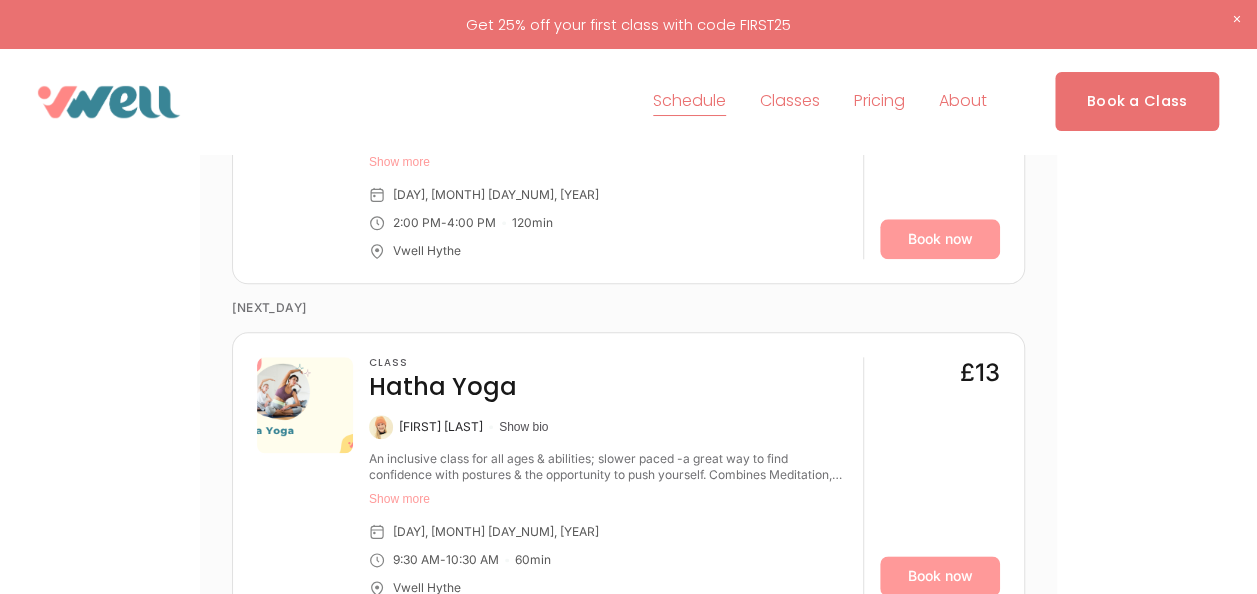 click on "Classes" at bounding box center [790, 101] 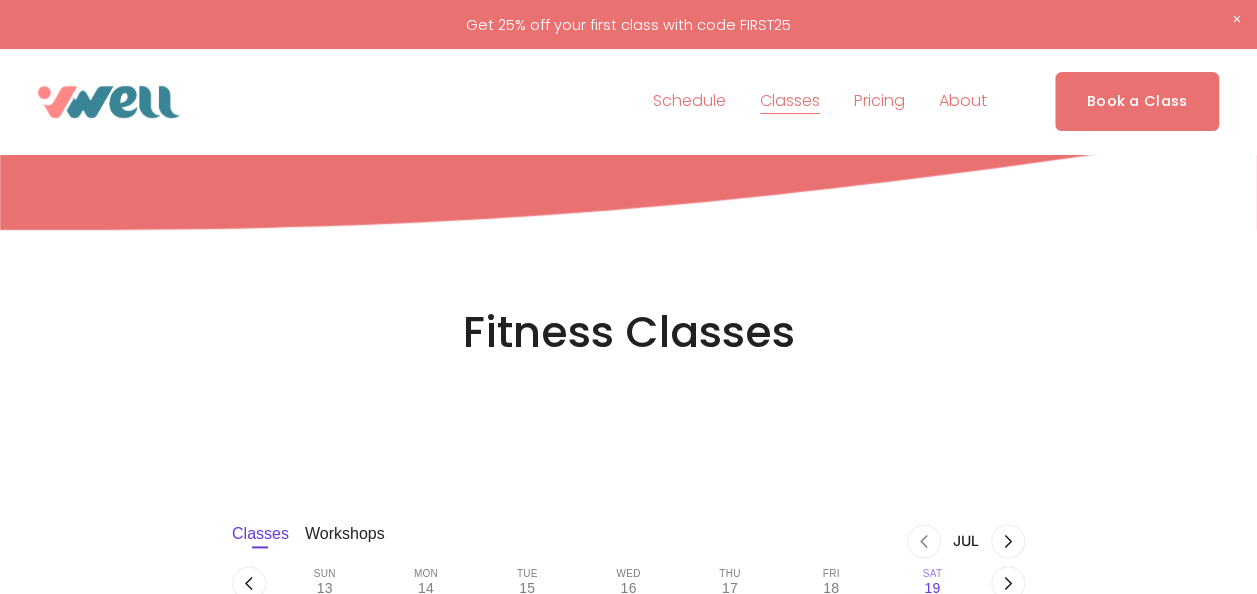 scroll, scrollTop: 978, scrollLeft: 0, axis: vertical 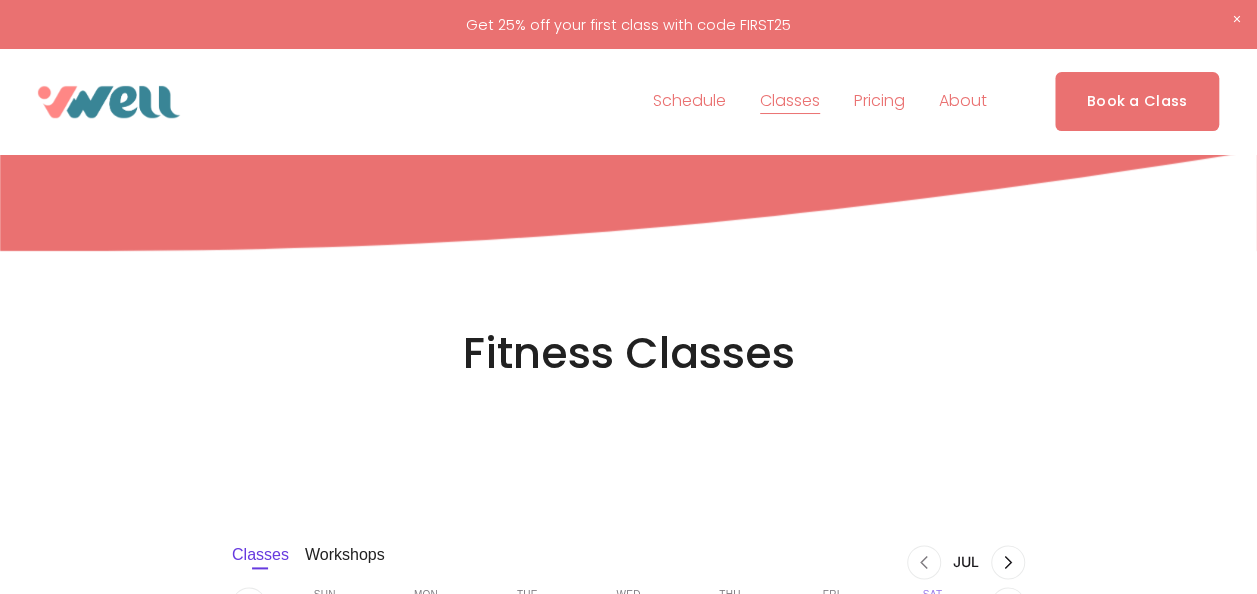 click on "Schedule" at bounding box center (689, 102) 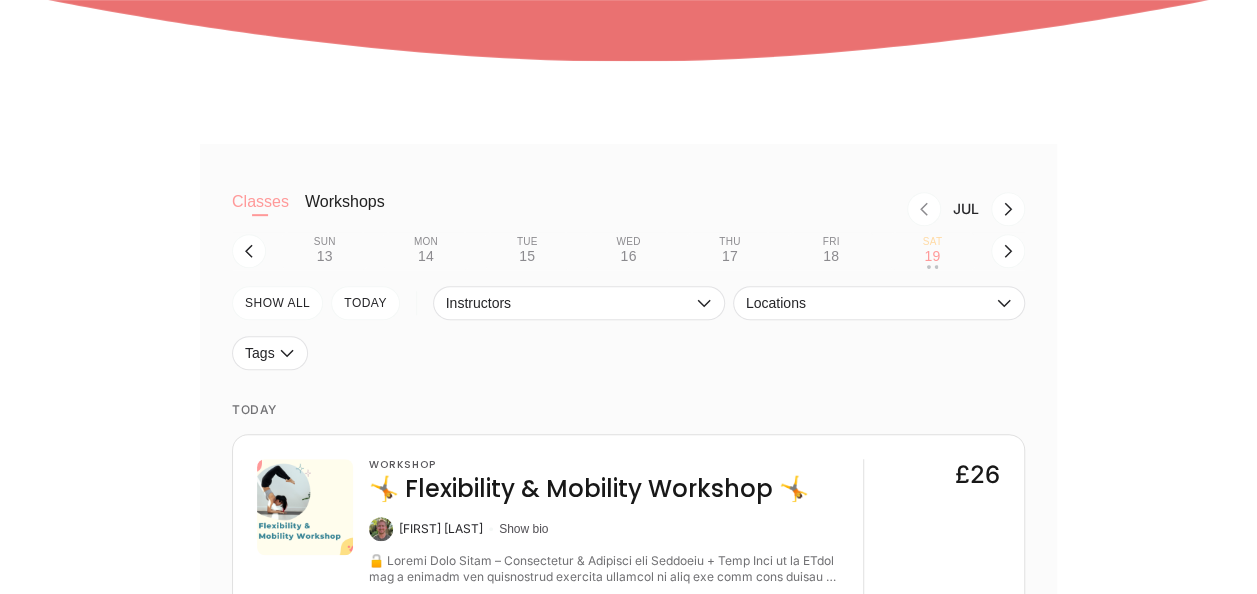 scroll, scrollTop: 416, scrollLeft: 0, axis: vertical 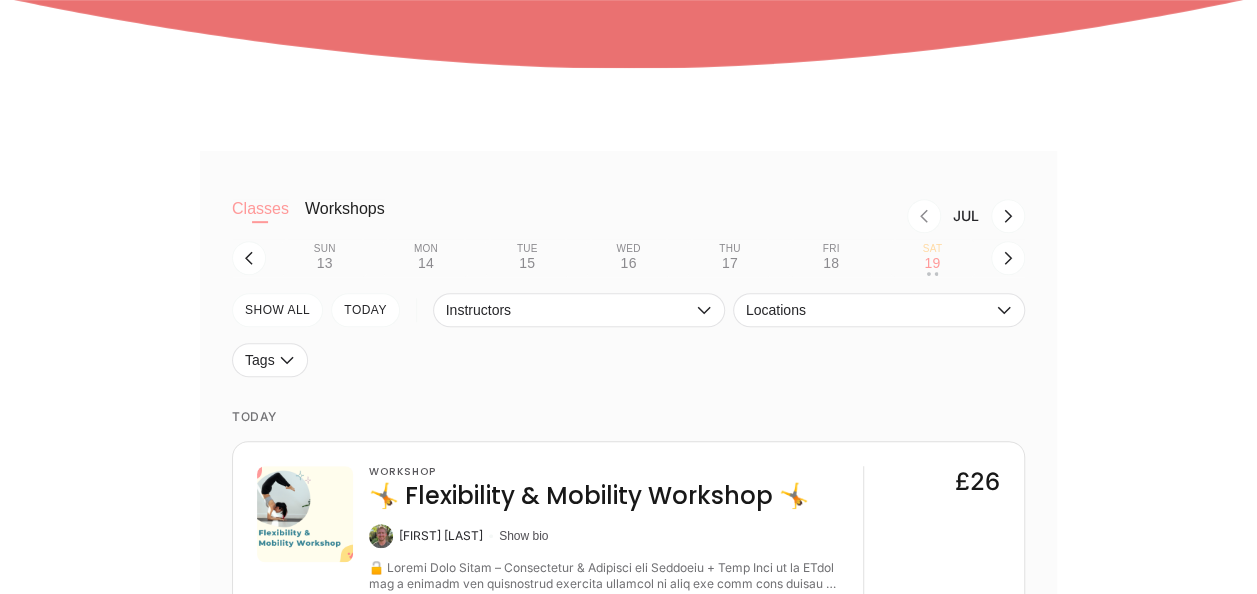 click on "Workshops" at bounding box center [345, 219] 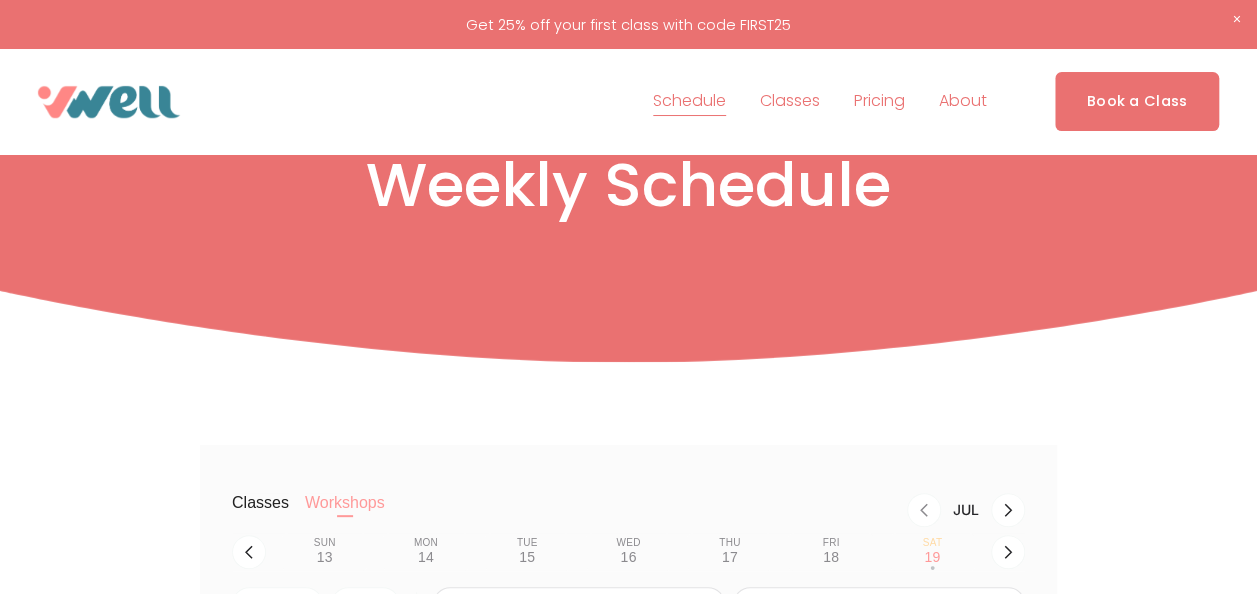 scroll, scrollTop: 0, scrollLeft: 0, axis: both 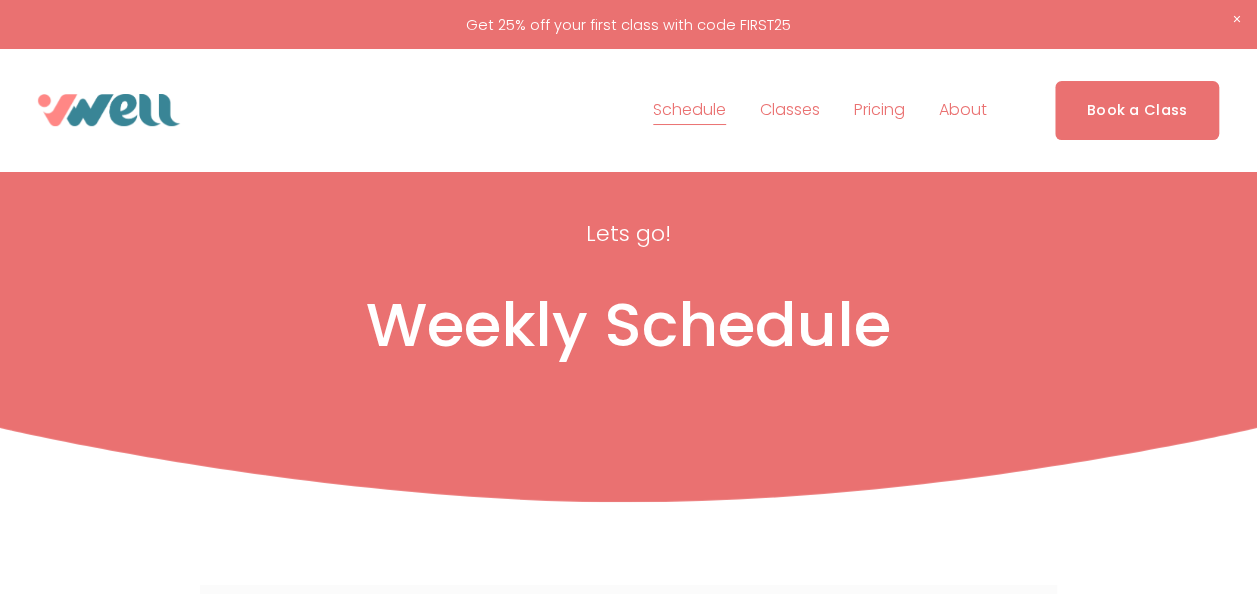 click on "Classes" at bounding box center [790, 110] 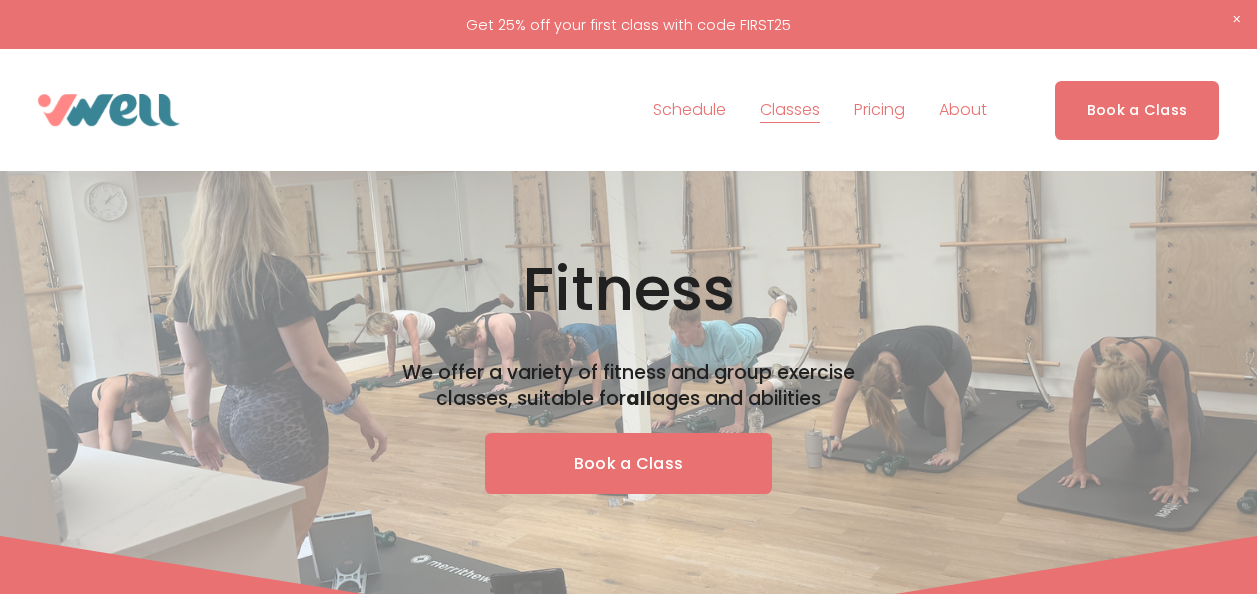 scroll, scrollTop: 0, scrollLeft: 0, axis: both 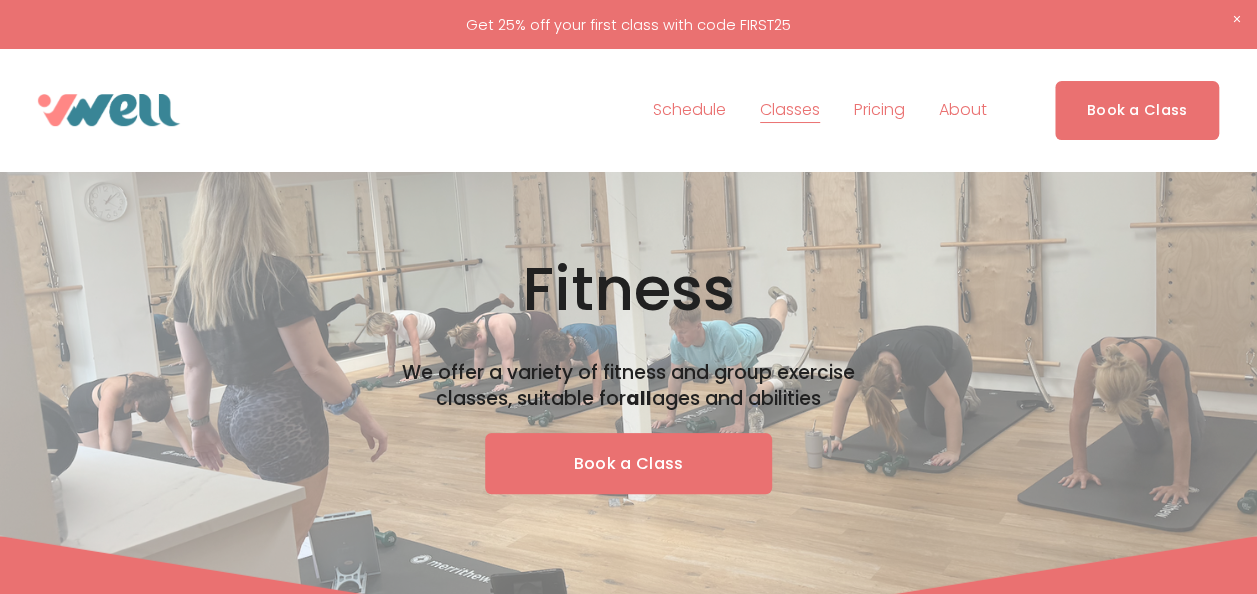 click on "Pricing" at bounding box center [879, 110] 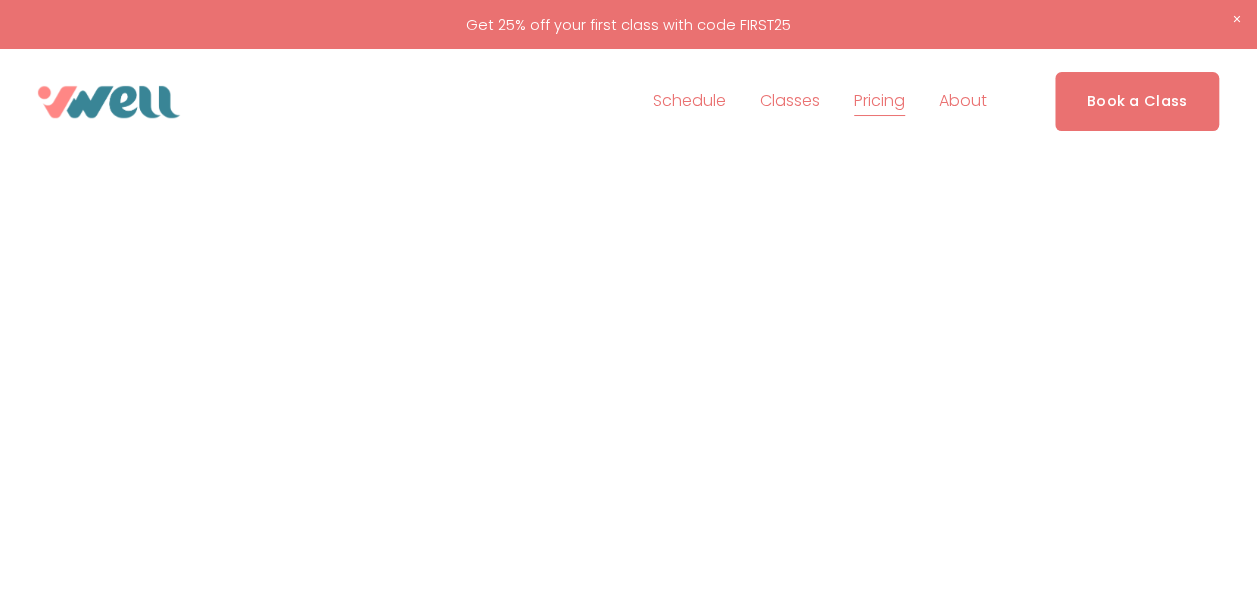 scroll, scrollTop: 5195, scrollLeft: 0, axis: vertical 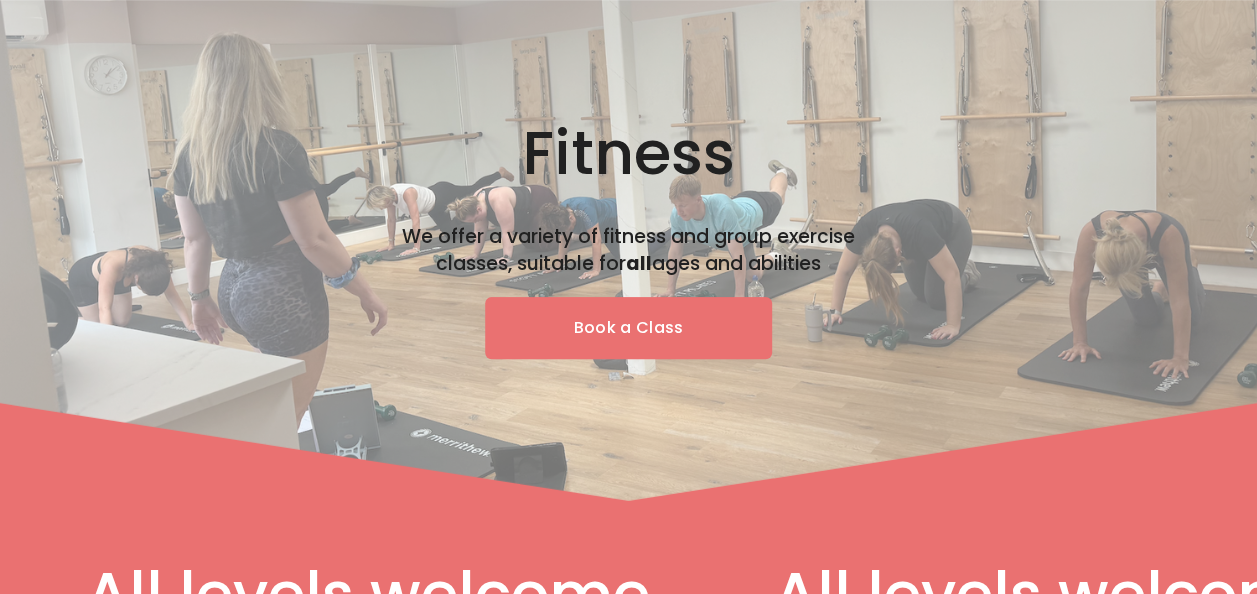 click on "Book a Class" at bounding box center [628, 328] 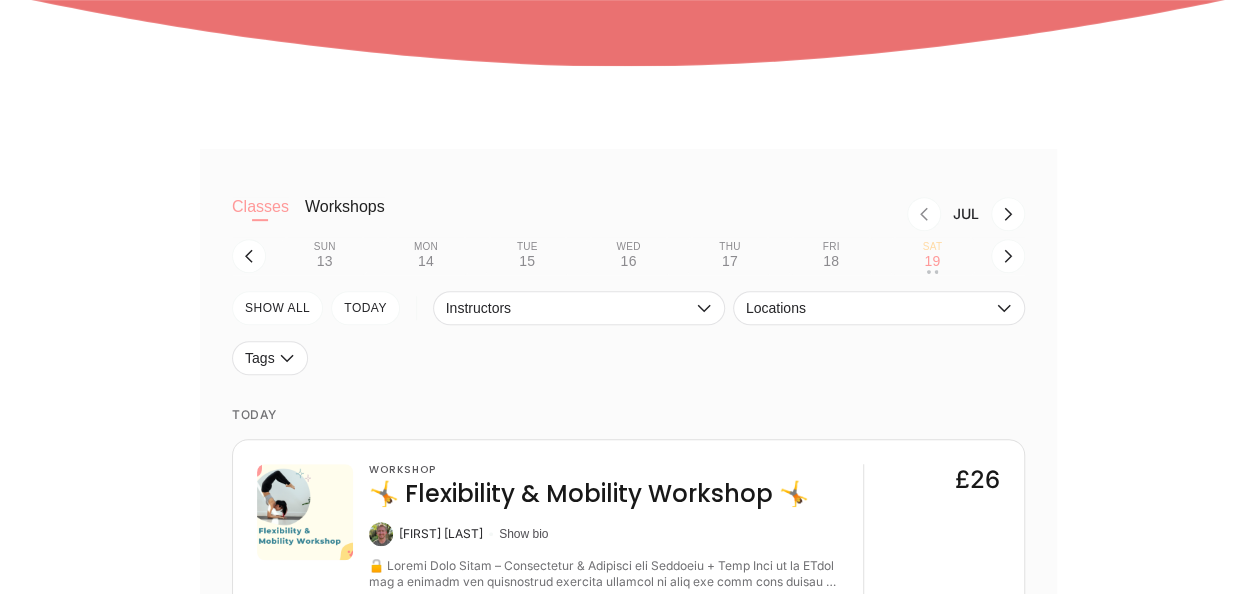 scroll, scrollTop: 428, scrollLeft: 0, axis: vertical 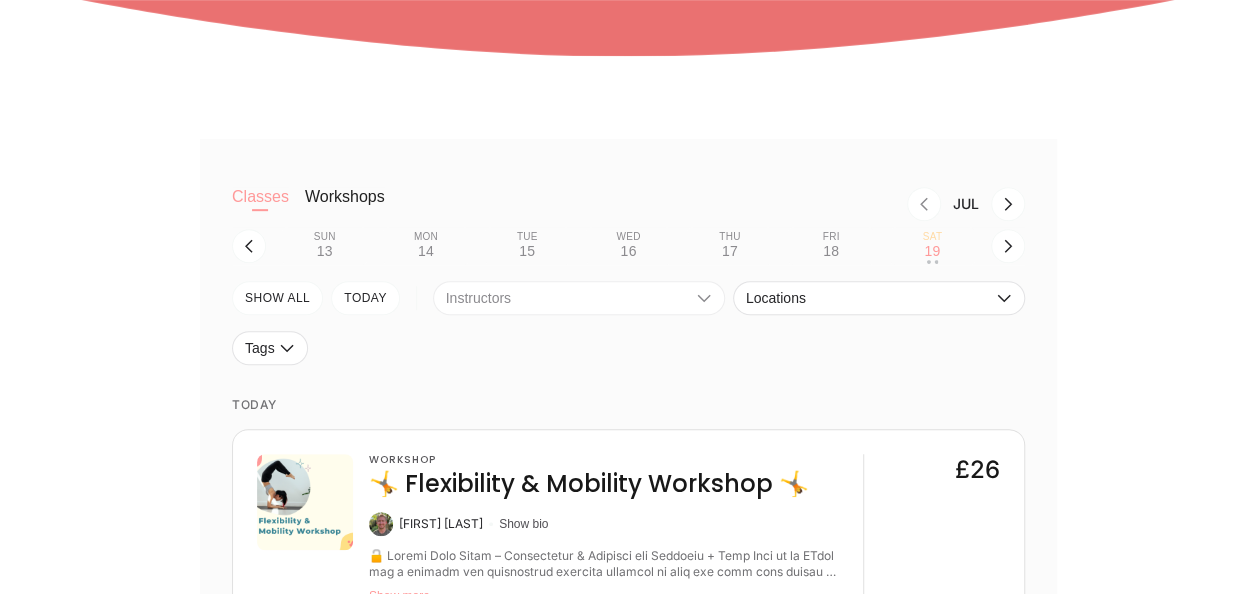 click on "Instructors" at bounding box center (579, 298) 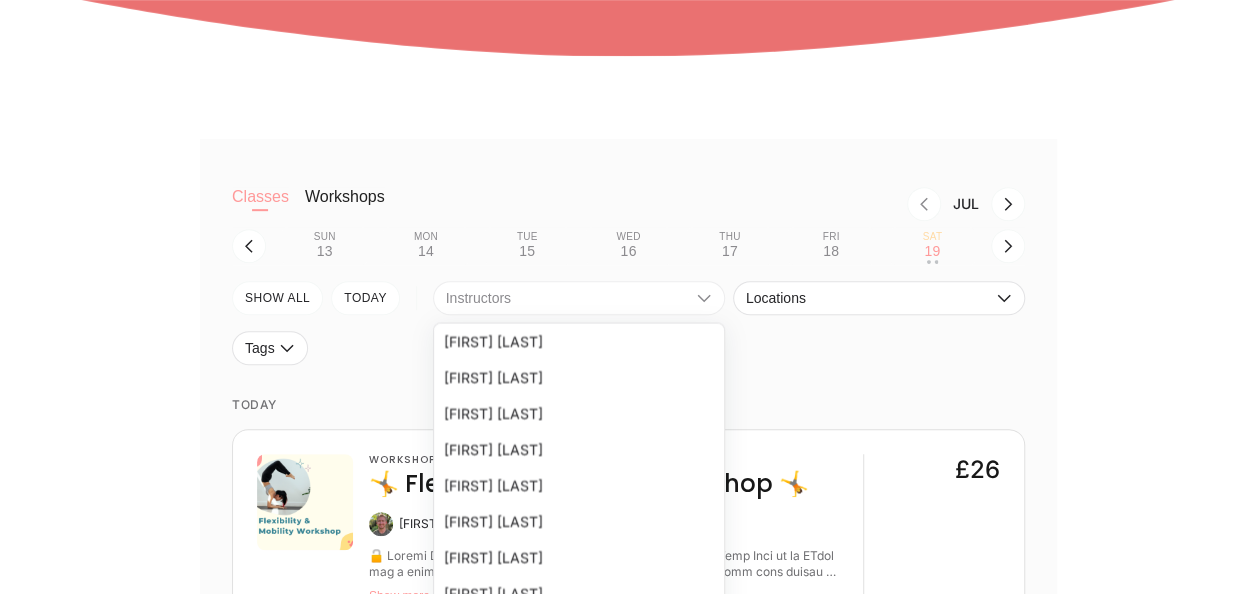 click 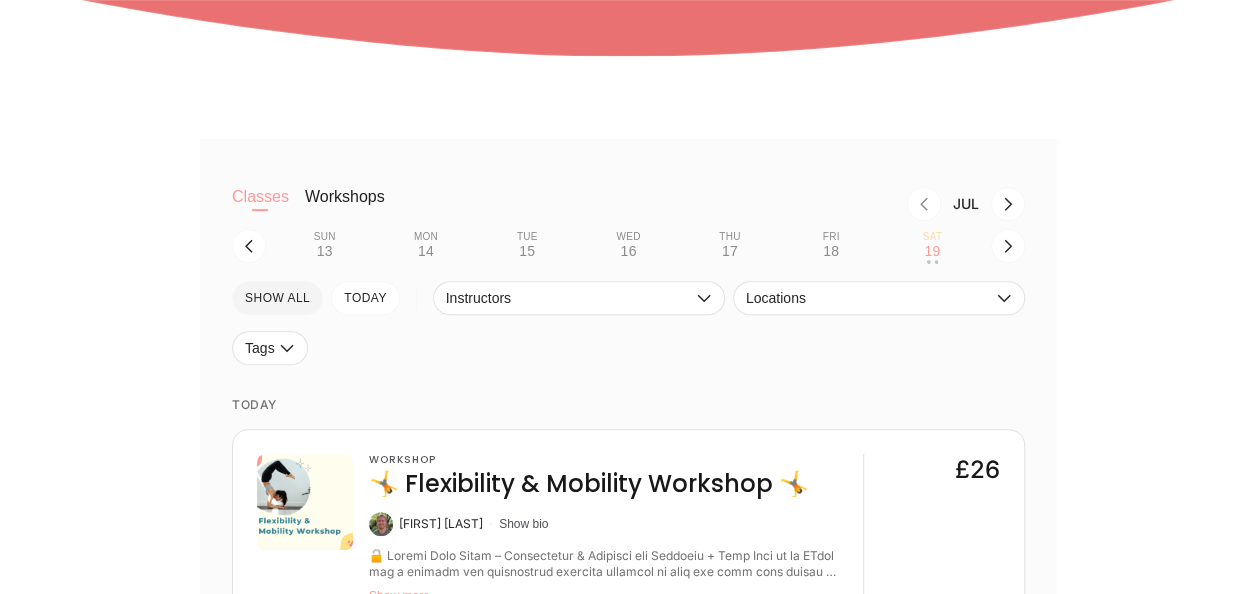 click on "SHOW All" at bounding box center (277, 298) 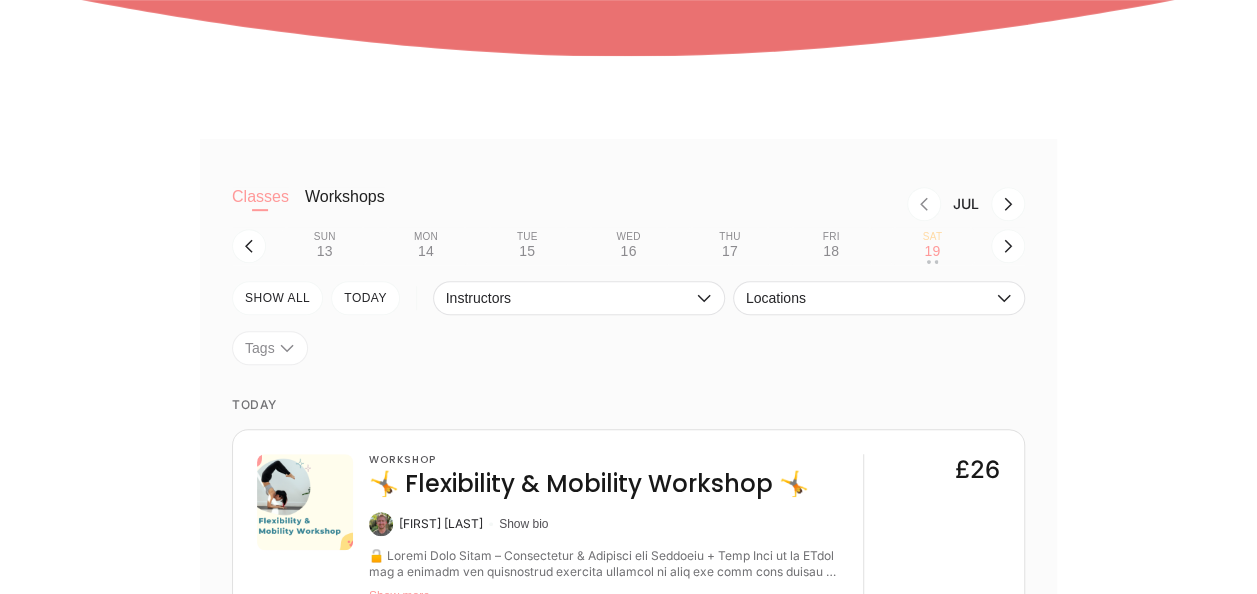 click on "Tags" at bounding box center (270, 348) 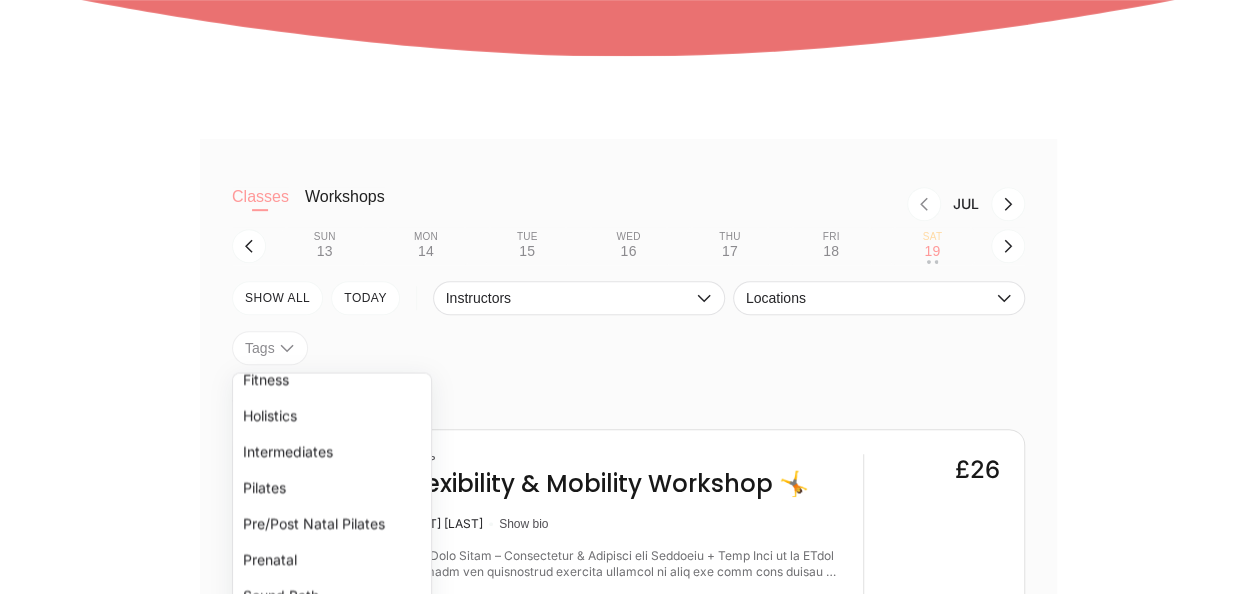 scroll, scrollTop: 158, scrollLeft: 0, axis: vertical 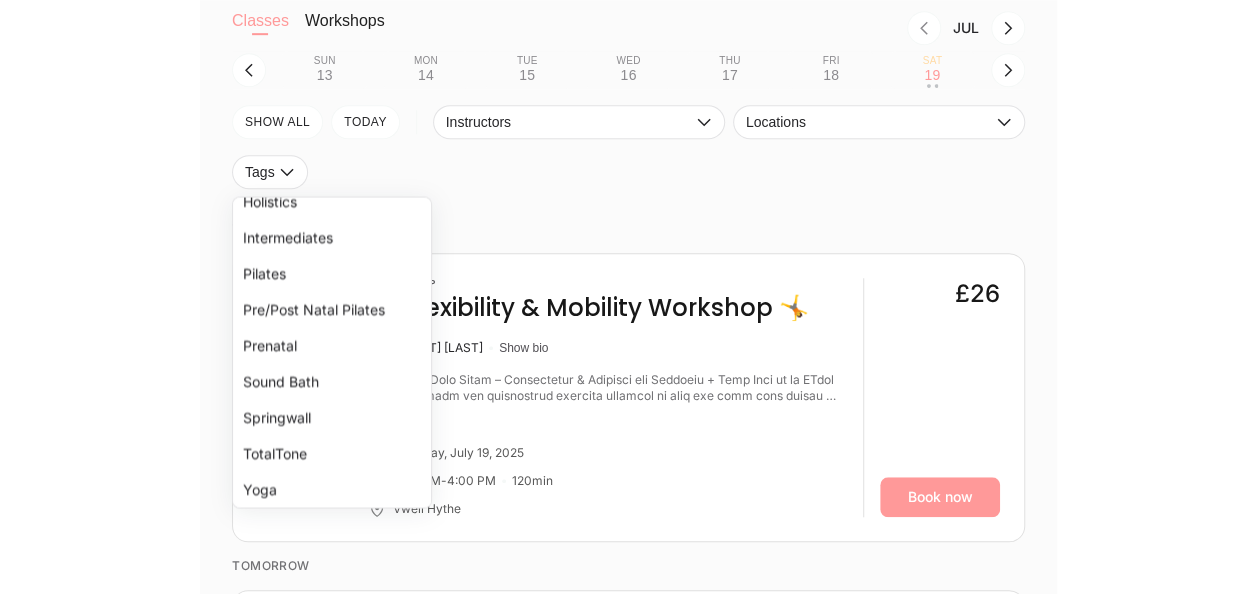 click on "TotalTone" at bounding box center (332, 454) 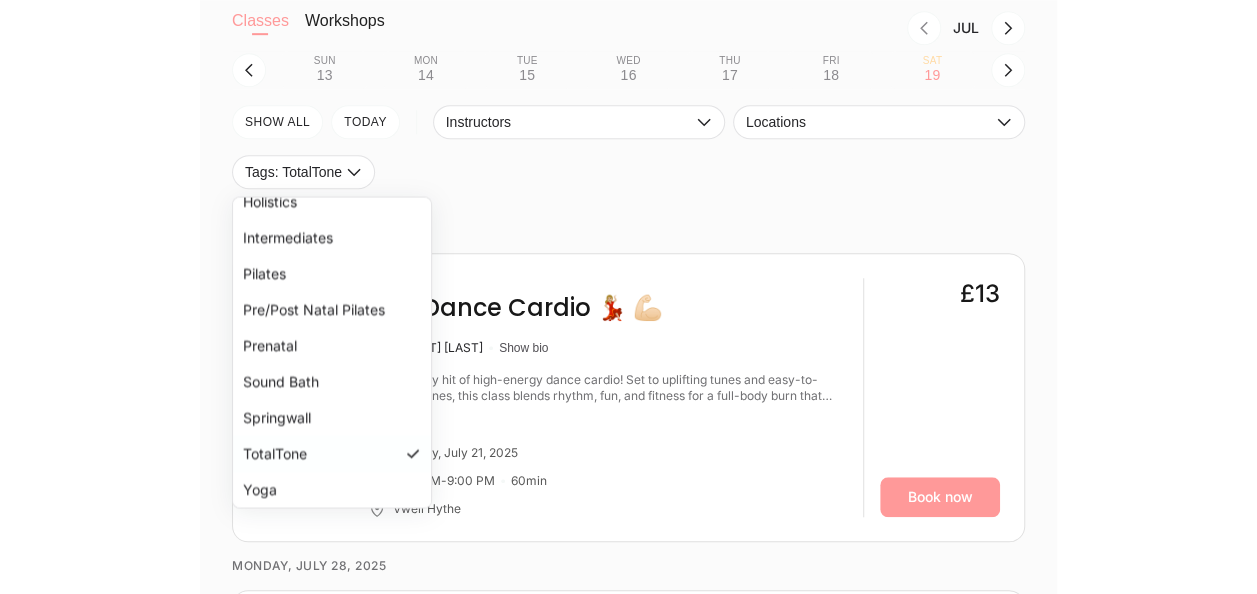 click on "Classes Workshops Jul Sun 13 Mon 14 Tue 15 Wed 16 Thu 17 Fri 18 Sat 19 SHOW All TODAY Instructors Locations Tags: TotalTone Advanced Barre Beginners Fitness Holistics Intermediates Pilates Pre/Post Natal Pilates Prenatal Sound Bath Springwall TotalTone Yoga NEXT [DAY], [MONTH] [DAY] Class 🪩 🎵 Dance Cardio 💃🏼 💪🏻 [FIRST] [LAST] Show bio Your weekly hit of high-energy dance cardio! Set to uplifting tunes and easy-to-follow routines, this class blends rhythm, fun, and fitness for a full-body burn that feels more like a party than a workout. No dance experience needed—just bring your vibe, your energy, and get ready to sweat and smile. Show more [MONTH], [DAY], [YEAR] [TIME]  -  [TIME] [MINUTES]  min Vwell [CITY] £13 Book now [MONTH], [DAY], [YEAR] Class 🪩 🎵 Dance Cardio 💃🏼 💪🏻 [FIRST] [LAST] Subst. for [FIRST] [LAST] Show bio Show more [MONTH], [DAY], [YEAR] [TIME]  -  [TIME] [MINUTES]  min Vwell [CITY] £13 Book now [MONTH], [DAY], [YEAR] Class [FIRST] [LAST] Subst. for Show bio" at bounding box center [629, 2822] 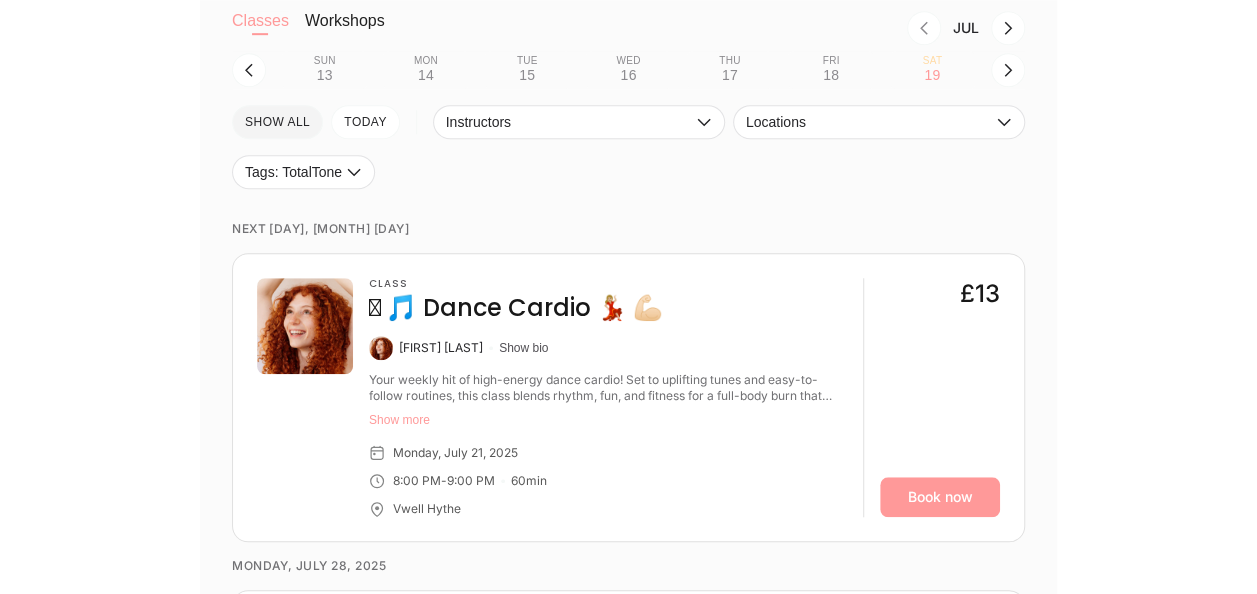 click on "SHOW All" at bounding box center [277, 122] 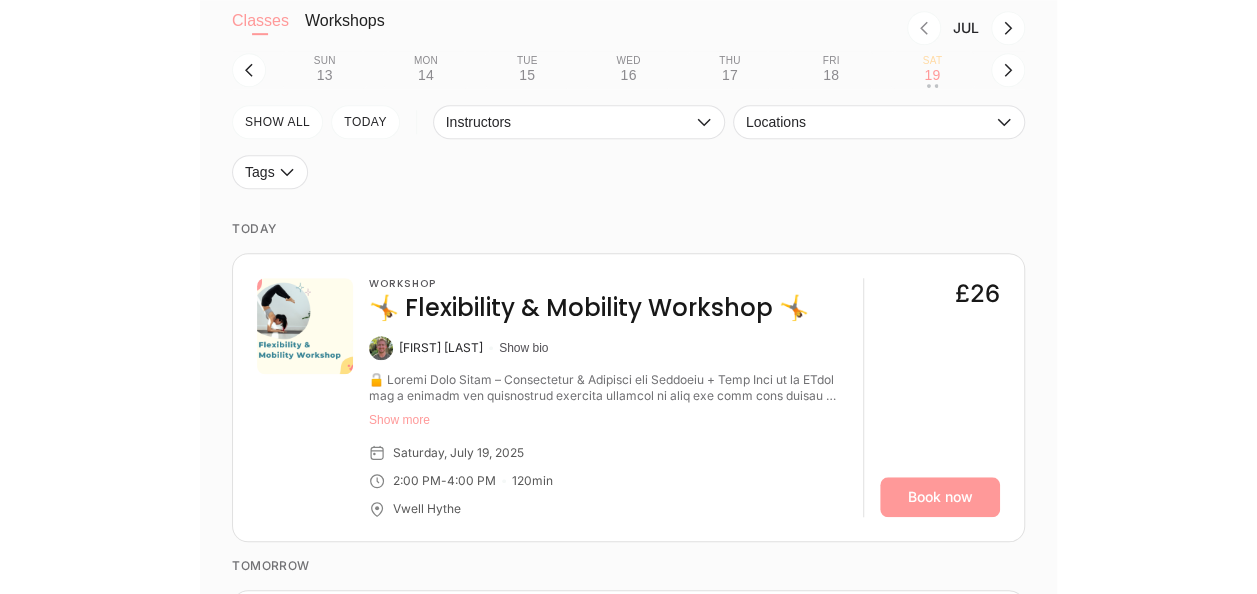click on "Classes Workshops Jul Sun 13 Mon 14 Tue 15 Wed 16 Thu 17 Fri 18 Sat 19 • • SHOW All TODAY Instructors Locations Tags TODAY Workshop 🤸 Flexibility & Mobility Workshop 🤸 [FIRST] [LAST] Show bio Show more [MONTH], [DAY], [YEAR] [TIME]  -  [TIME] [MINUTES]  min Vwell [CITY] £26 Book now TOMORROW Class Hatha Yoga [FIRST] [LAST] Show bio An inclusive class for all ages & abilities; slower paced -a great way to find confidence with postures & the opportunity to push yourself. Combines Meditation, Pranayama (Breathing Exercises) & Asana (Physical Movement). Show more [MONTH], [DAY], [YEAR] [TIME]  -  [TIME] [MINUTES]  min Vwell [CITY] £13 Book now Class 🧘‍♀️Sunday Unwind: Yin & Meditation✨ [FIRST] [LAST] Show bio Show more [MONTH], [DAY], [YEAR] [TIME]  -  [TIME] [MINUTES]  min Vwell [CITY] £13 Book now NEXT [DAY], [MONTH] [DAY] Class Power Pilates (advanced) [FIRST] [LAST] Show bio An advanced class so expect more challenging movements requiring core strength, flexibility, coordination and stamina. Very rewarding!  -" at bounding box center (628, 3248) 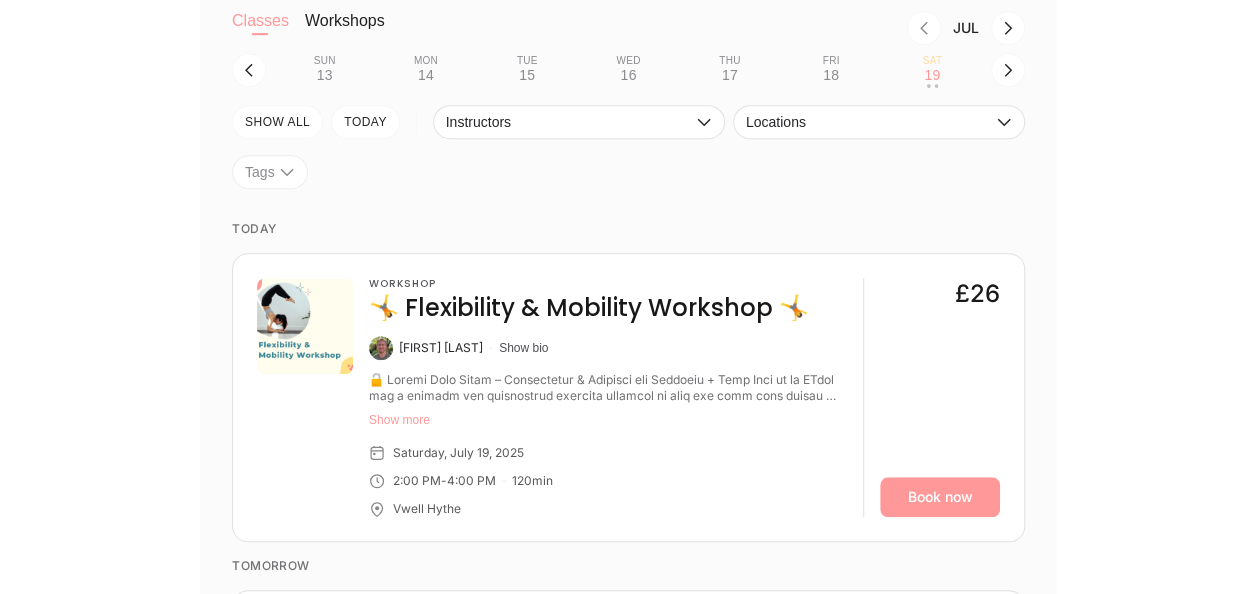 click 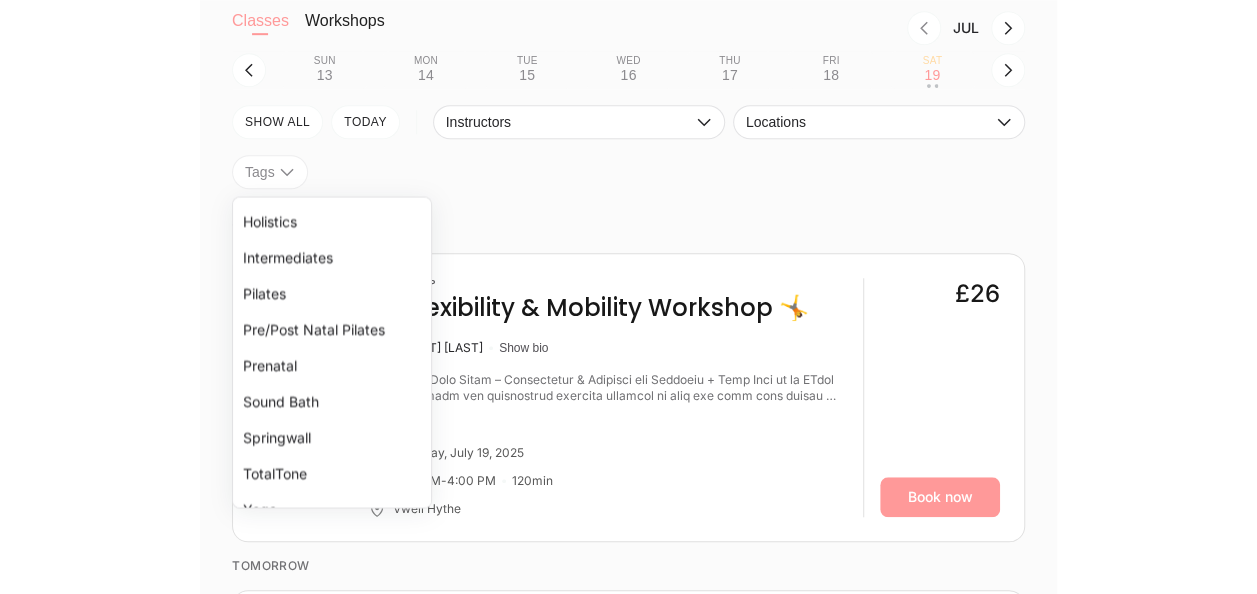 scroll, scrollTop: 142, scrollLeft: 0, axis: vertical 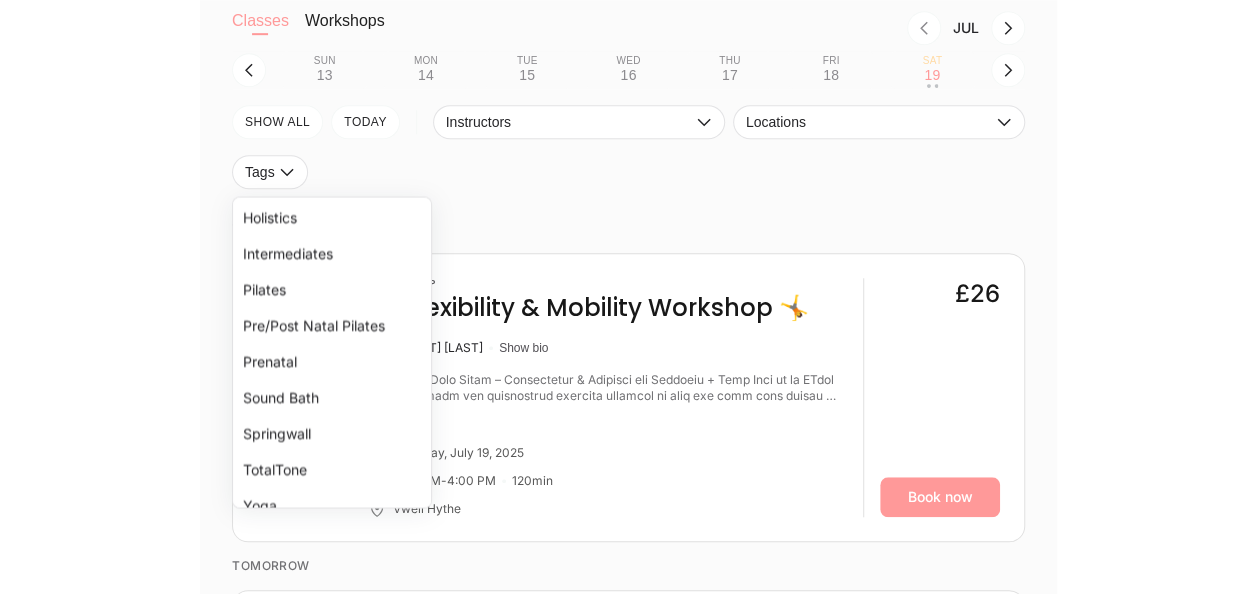 click on "TotalTone" at bounding box center [332, 470] 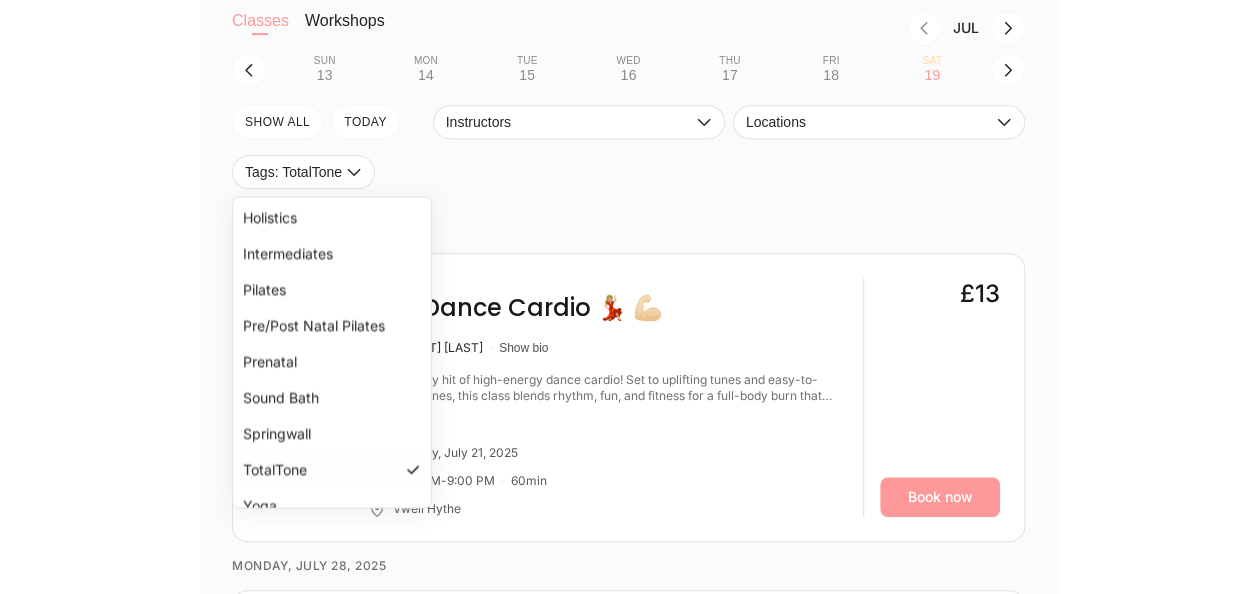 click on "Classes Workshops Jul Sun 13 Mon 14 Tue 15 Wed 16 Thu 17 Fri 18 Sat 19 SHOW All TODAY Instructors Locations Tags: TotalTone Advanced Barre Beginners Fitness Holistics Intermediates Pilates Pre/Post Natal Pilates Prenatal Sound Bath Springwall TotalTone Yoga NEXT [DAY], [MONTH] [DAY] Class 🪩 🎵 Dance Cardio 💃🏼 💪🏻 [FIRST] [LAST] Show bio Your weekly hit of high-energy dance cardio! Set to uplifting tunes and easy-to-follow routines, this class blends rhythm, fun, and fitness for a full-body burn that feels more like a party than a workout. No dance experience needed—just bring your vibe, your energy, and get ready to sweat and smile. Show more [MONTH], [DAY], [YEAR] [TIME]  -  [TIME] [MINUTES]  min Vwell [CITY] £13 Book now [MONTH], [DAY], [YEAR] Class 🪩 🎵 Dance Cardio 💃🏼 💪🏻 [FIRST] [LAST] Subst. for [FIRST] [LAST] Show bio Show more [MONTH], [DAY], [YEAR] [TIME]  -  [TIME] [MINUTES]  min Vwell [CITY] £13 Book now [MONTH], [DAY], [YEAR] Class [FIRST] [LAST] Subst. for Show bio" at bounding box center (629, 2822) 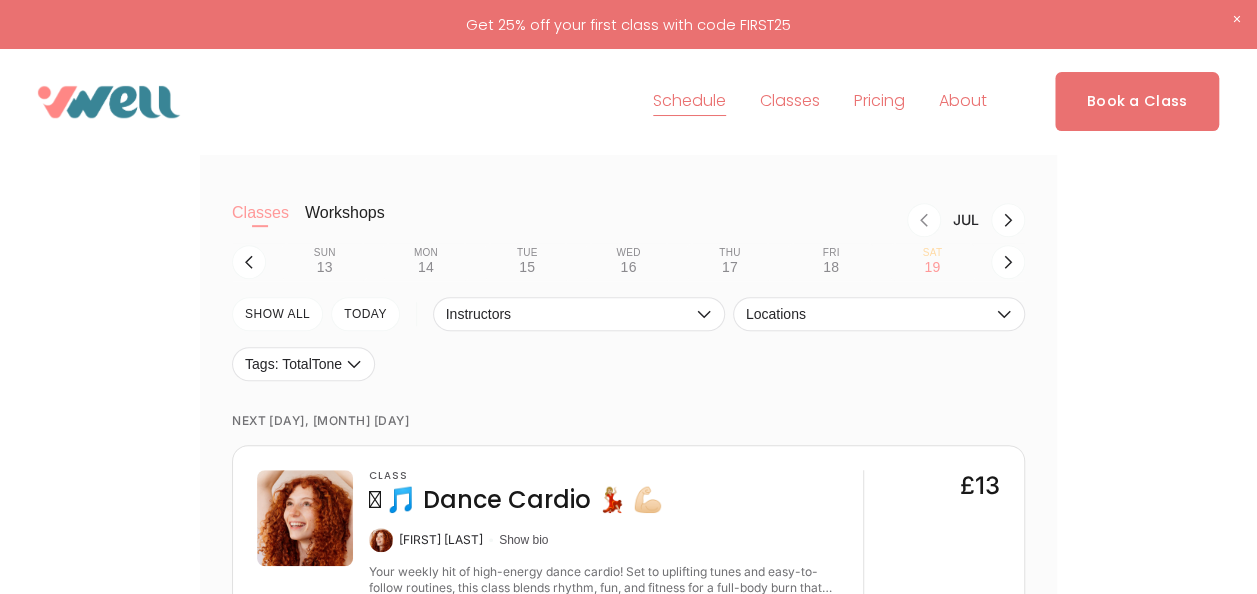 scroll, scrollTop: 409, scrollLeft: 0, axis: vertical 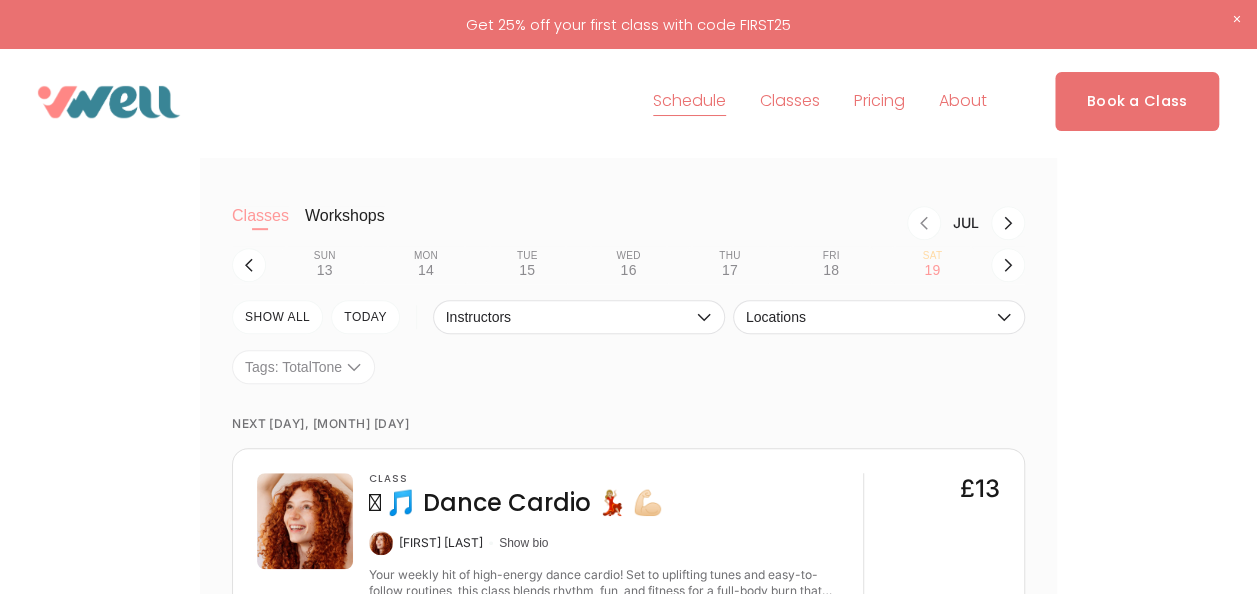 click 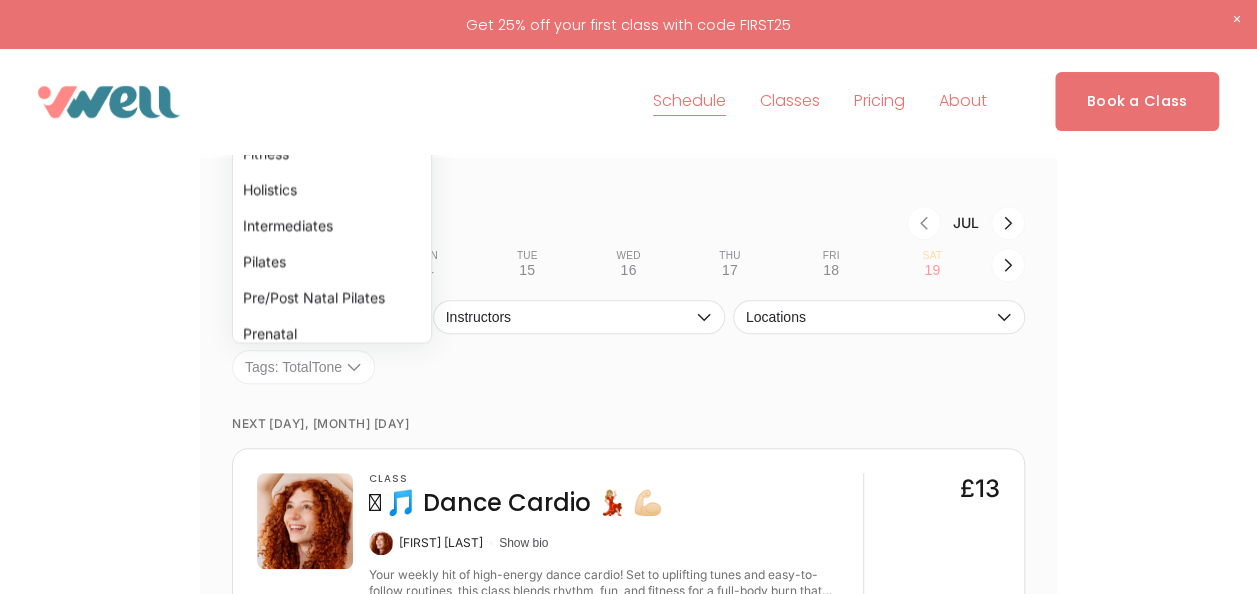 scroll, scrollTop: 0, scrollLeft: 0, axis: both 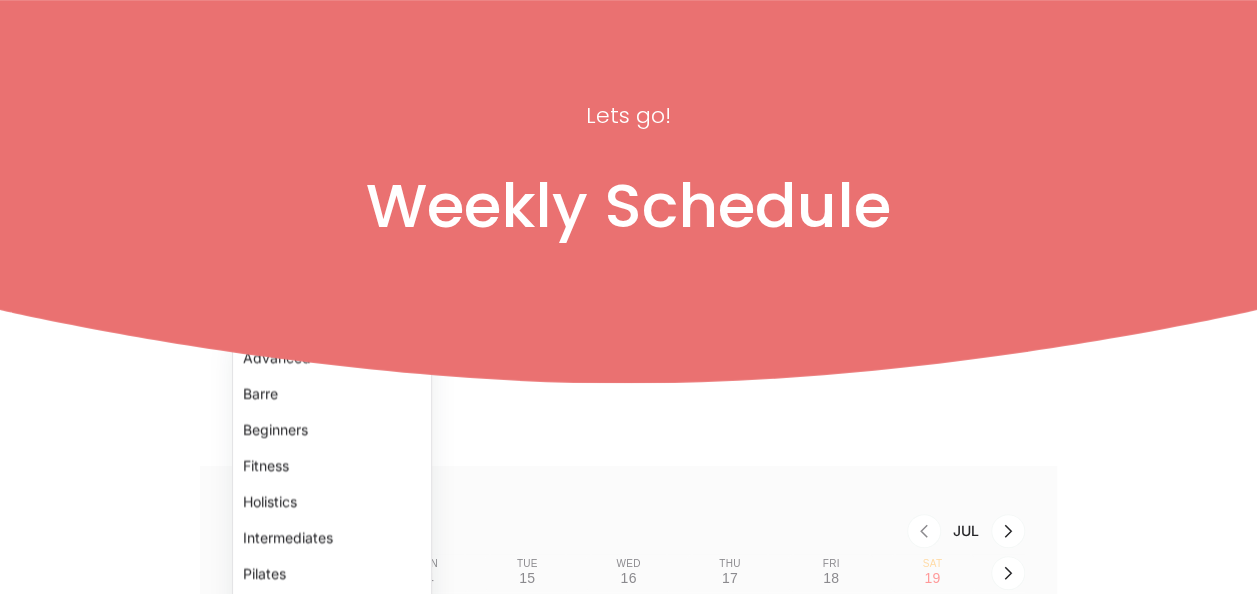 click on "Intermediates" at bounding box center [332, 539] 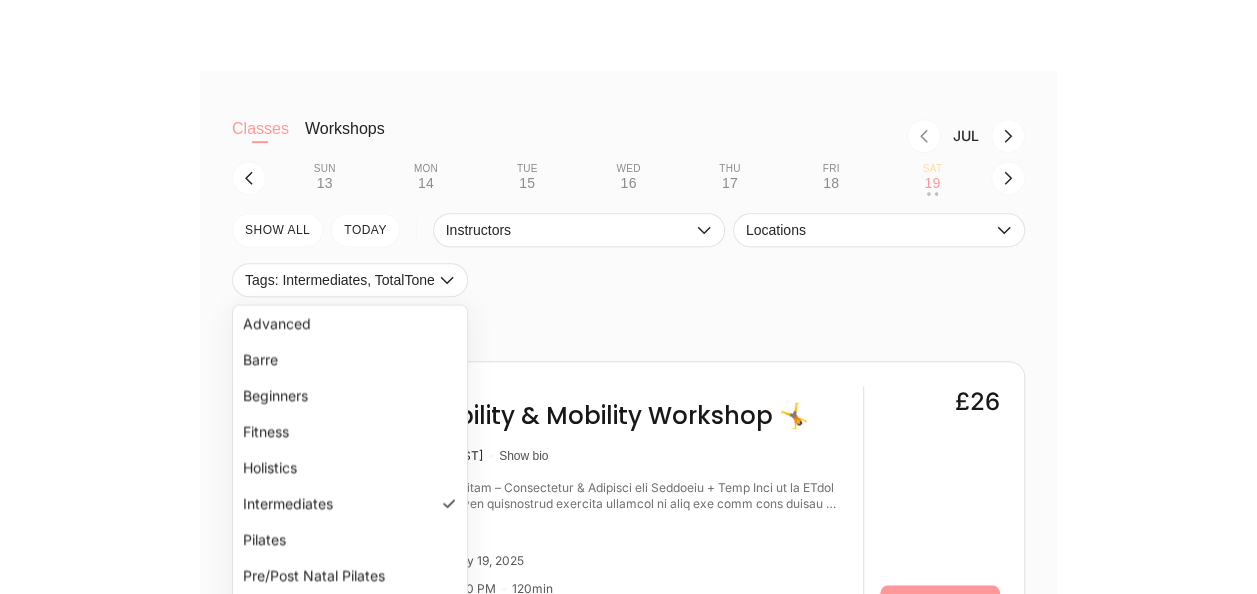 scroll, scrollTop: 502, scrollLeft: 0, axis: vertical 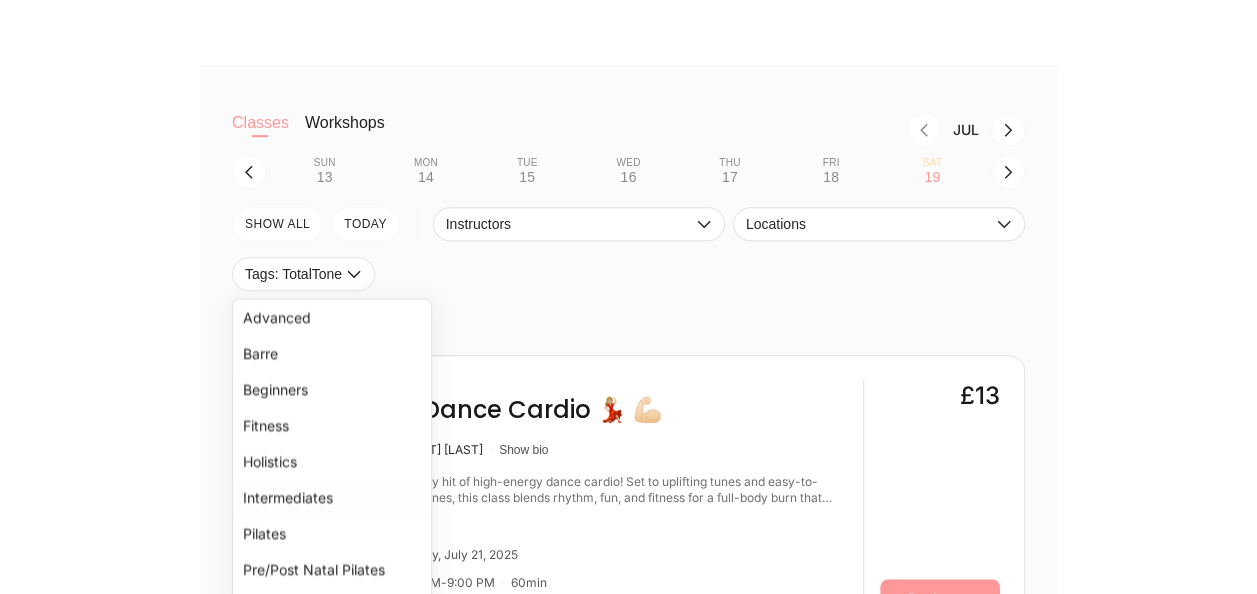 click on "Classes Workshops Jul Sun 13 Mon 14 Tue 15 Wed 16 Thu 17 Fri 18 Sat 19 SHOW All TODAY Instructors Locations Tags: TotalTone Advanced Barre Beginners Fitness Holistics Intermediates Pilates Pre/Post Natal Pilates Prenatal Sound Bath Springwall TotalTone Yoga NEXT [DAY], [MONTH] [DAY] Class 🪩 🎵 Dance Cardio 💃🏼 💪🏻 [FIRST] [LAST] Show bio Your weekly hit of high-energy dance cardio! Set to uplifting tunes and easy-to-follow routines, this class blends rhythm, fun, and fitness for a full-body burn that feels more like a party than a workout. No dance experience needed—just bring your vibe, your energy, and get ready to sweat and smile. Show more [MONTH], [DAY], [YEAR] [TIME]  -  [TIME] [MINUTES]  min Vwell [CITY] £13 Book now [MONTH], [DAY], [YEAR] Class 🪩 🎵 Dance Cardio 💃🏼 💪🏻 [FIRST] [LAST] Subst. for [FIRST] [LAST] Show bio Show more [MONTH], [DAY], [YEAR] [TIME]  -  [TIME] [MINUTES]  min Vwell [CITY] £13 Book now [MONTH], [DAY], [YEAR] Class [FIRST] [LAST] Subst. for Show bio" at bounding box center [629, 2924] 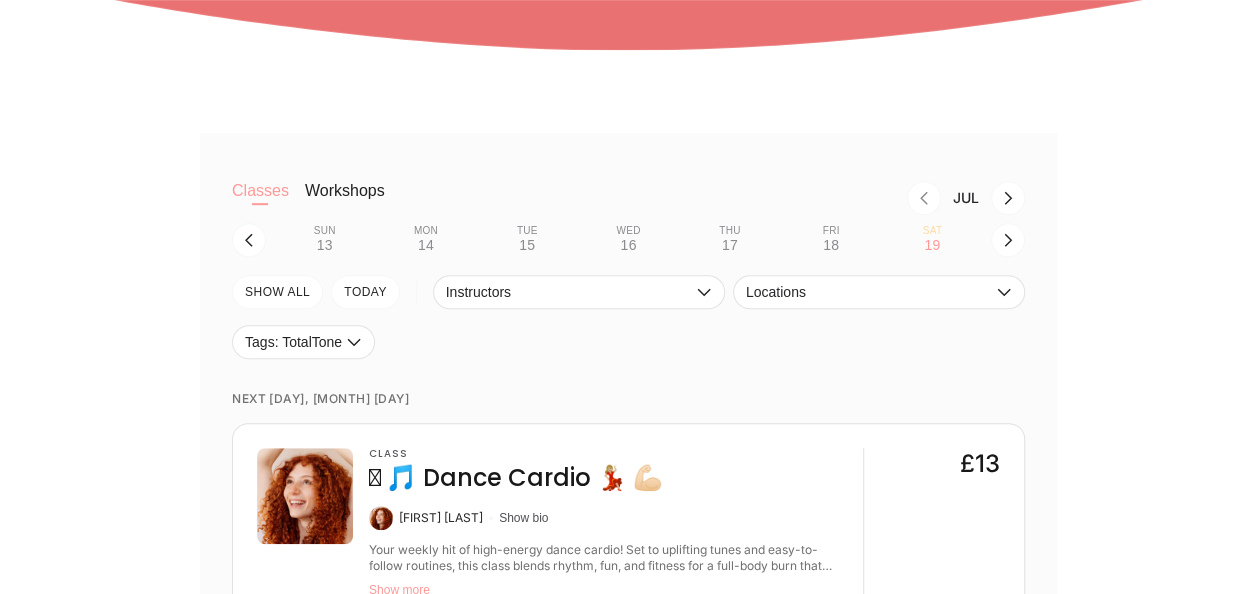 scroll, scrollTop: 433, scrollLeft: 0, axis: vertical 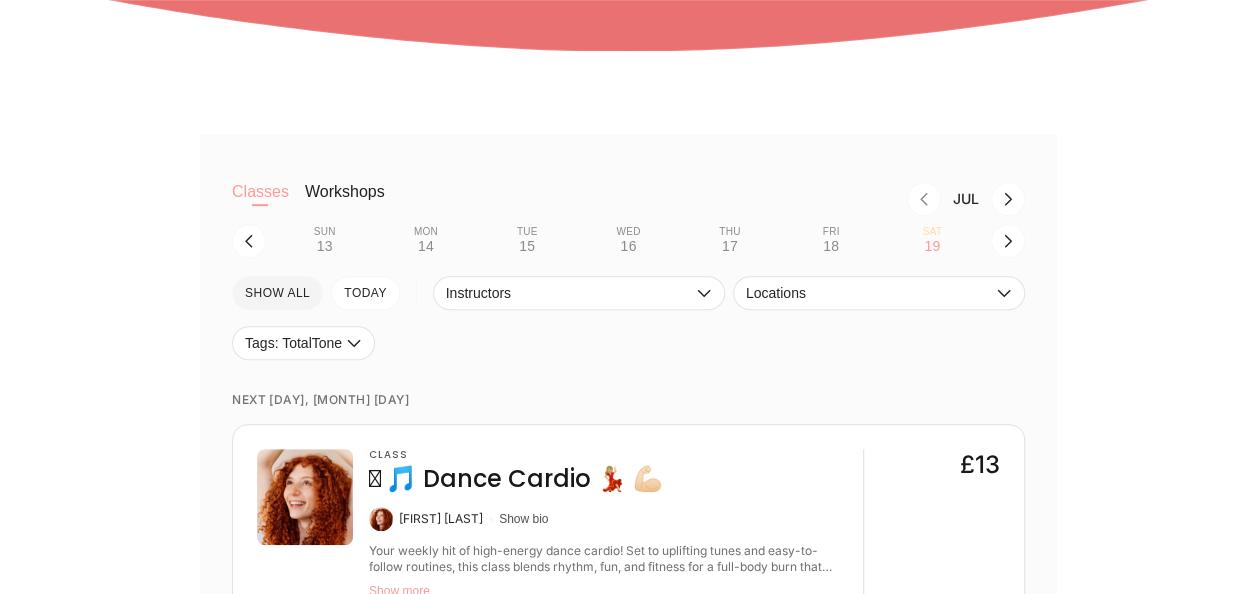 click on "SHOW All" at bounding box center (277, 293) 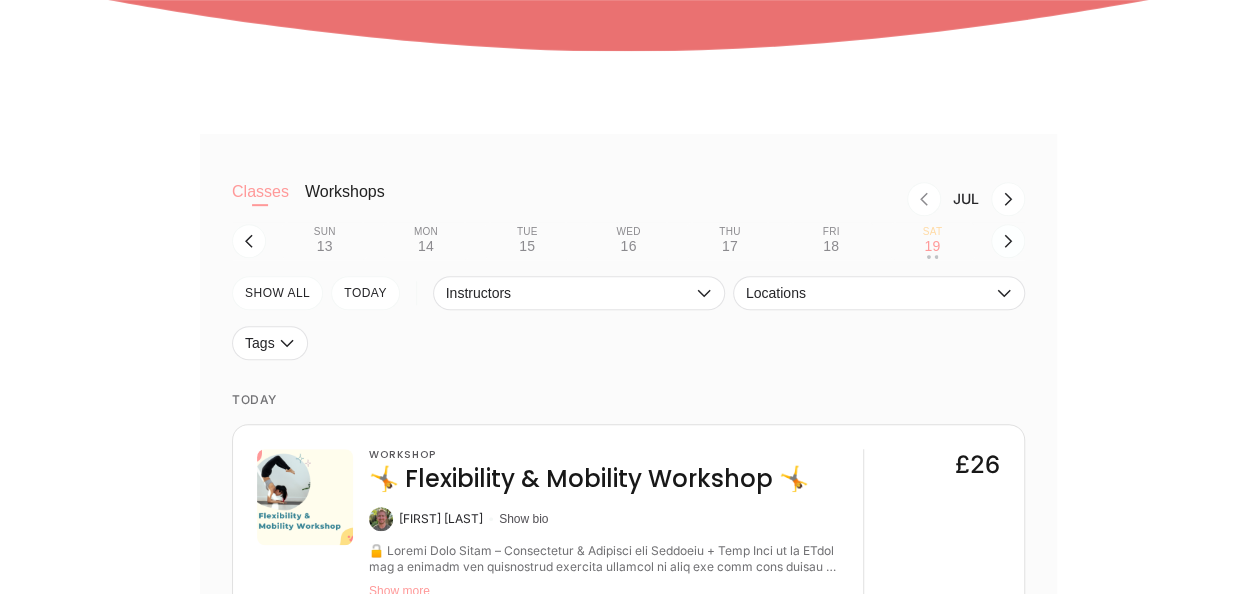 click 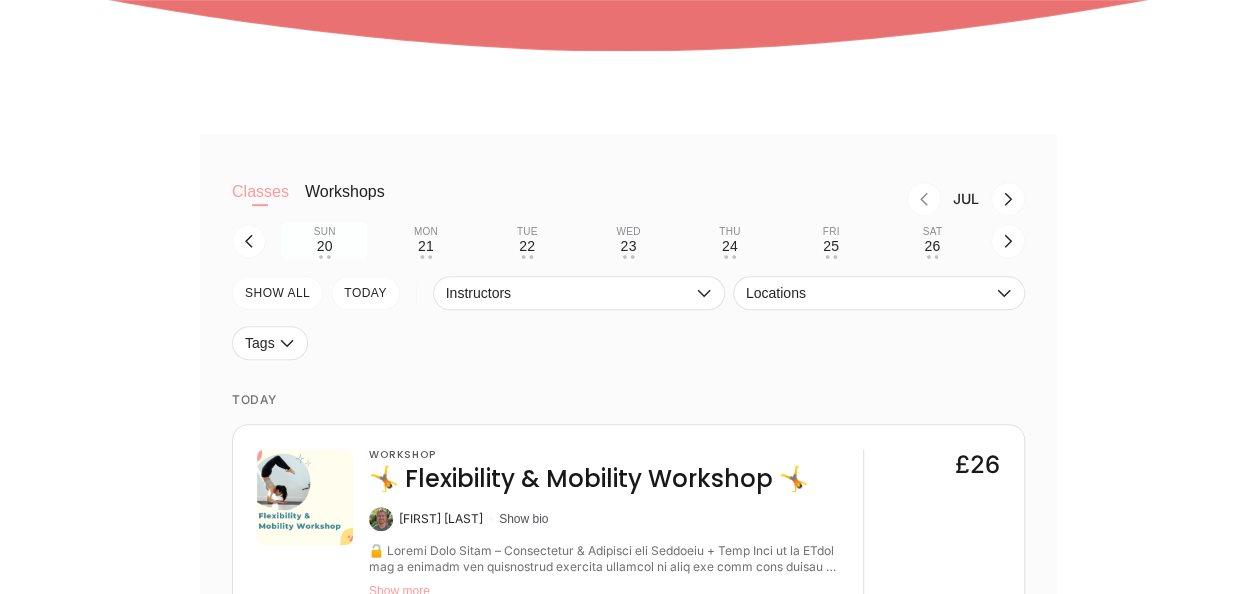 click on "20" at bounding box center [325, 246] 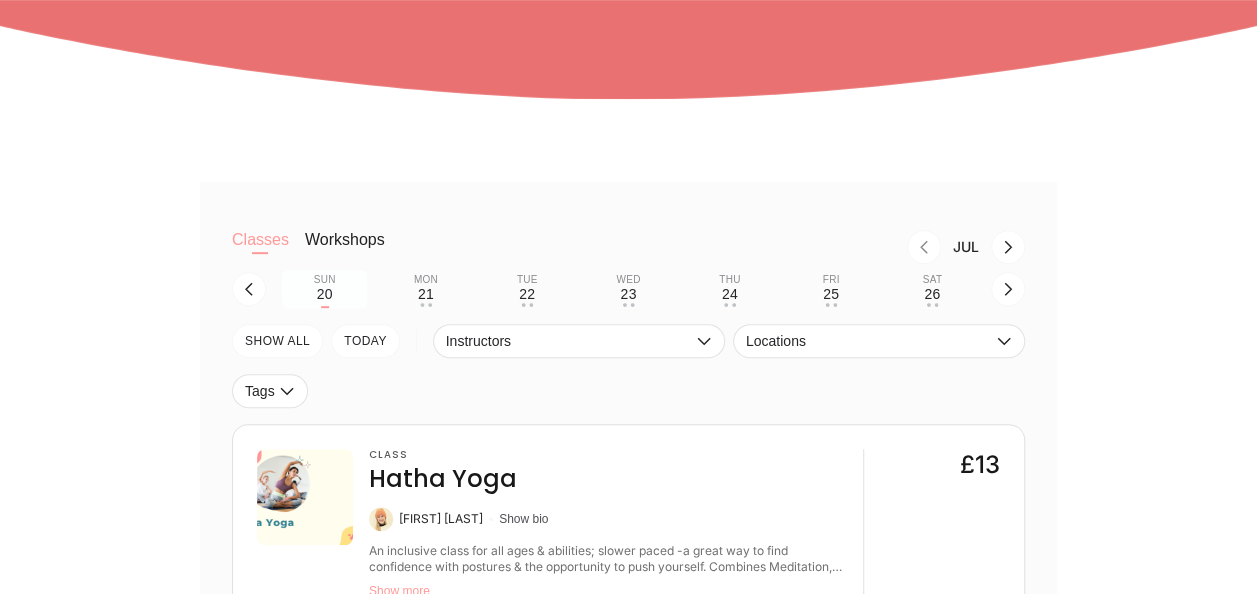 scroll, scrollTop: 404, scrollLeft: 0, axis: vertical 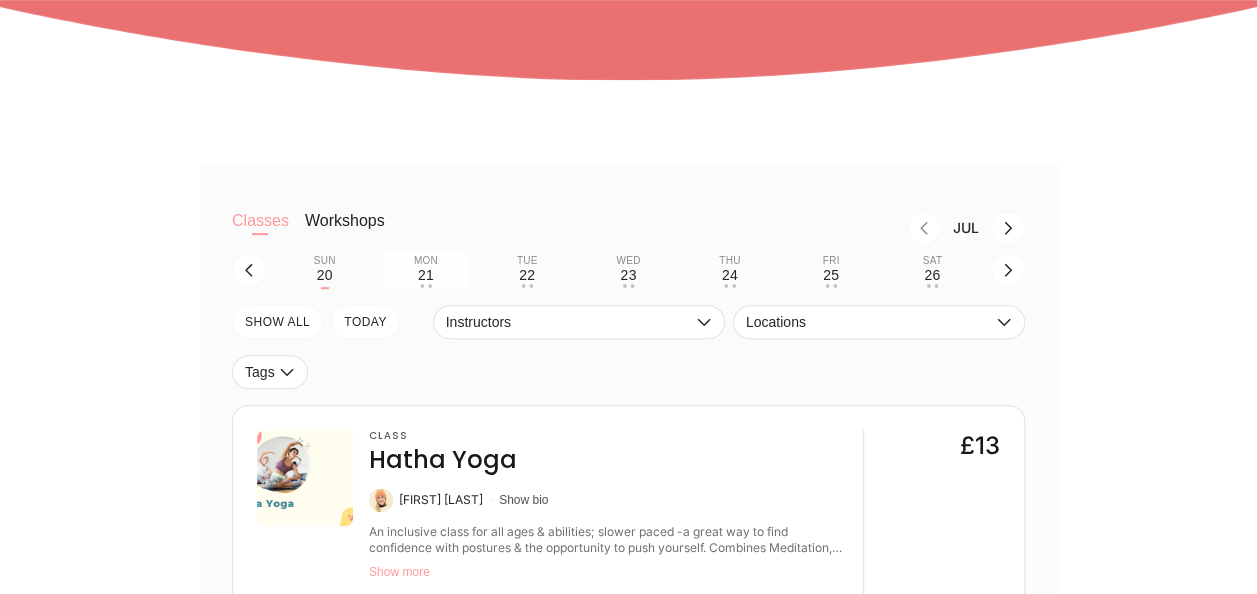 click on "21" at bounding box center (426, 275) 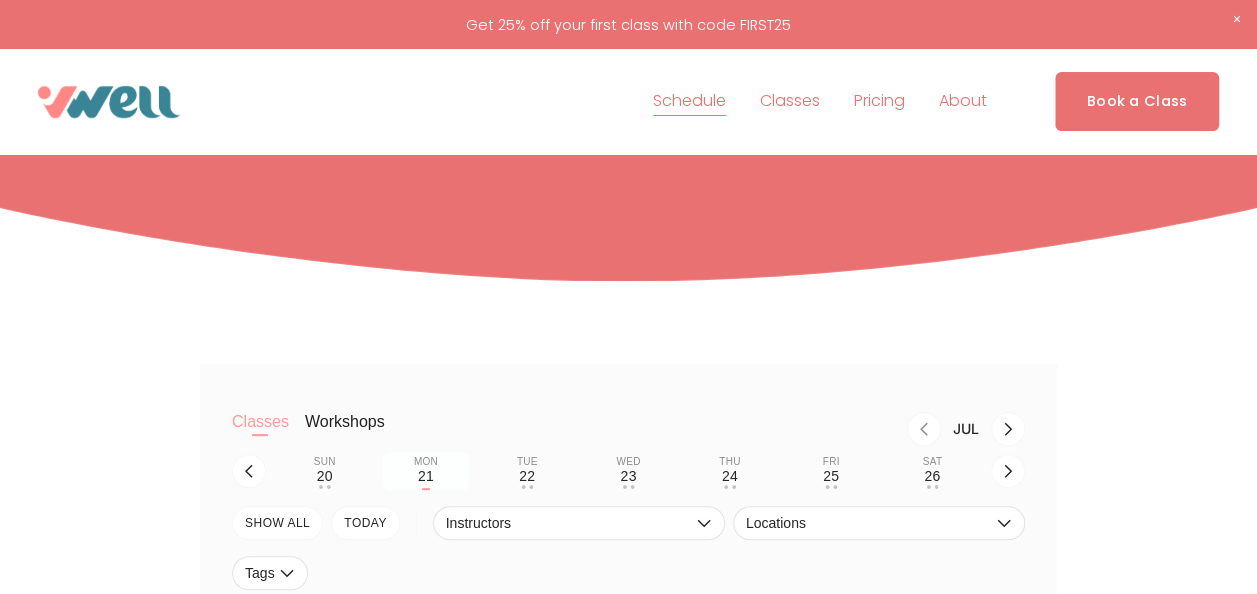 scroll, scrollTop: 200, scrollLeft: 0, axis: vertical 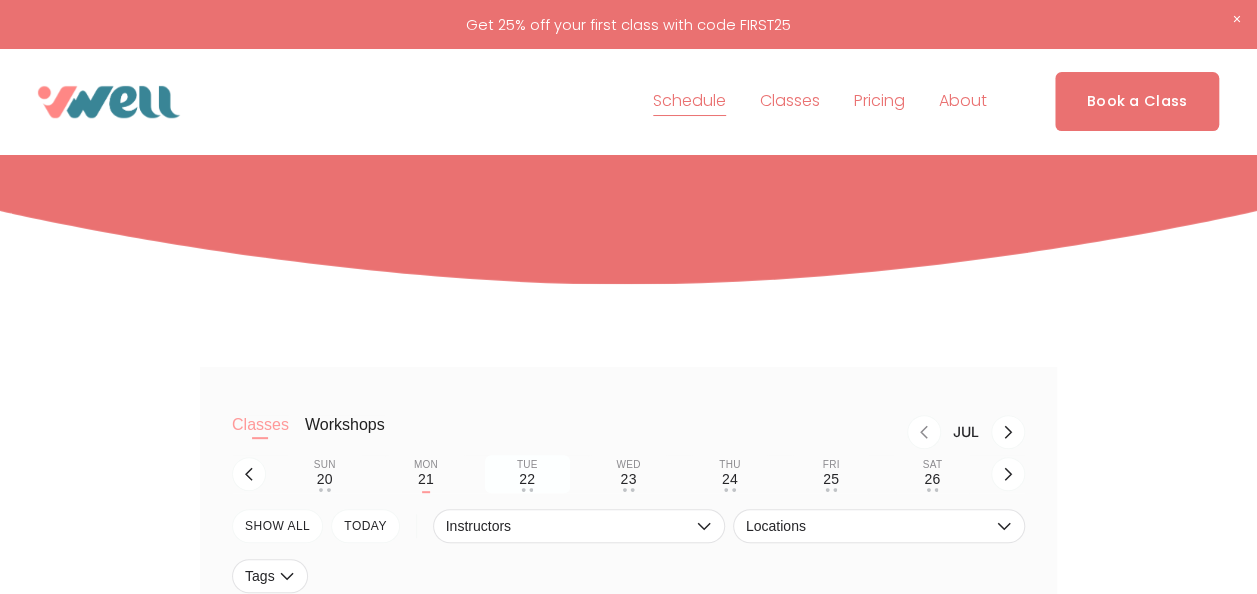 click on "22" at bounding box center (527, 479) 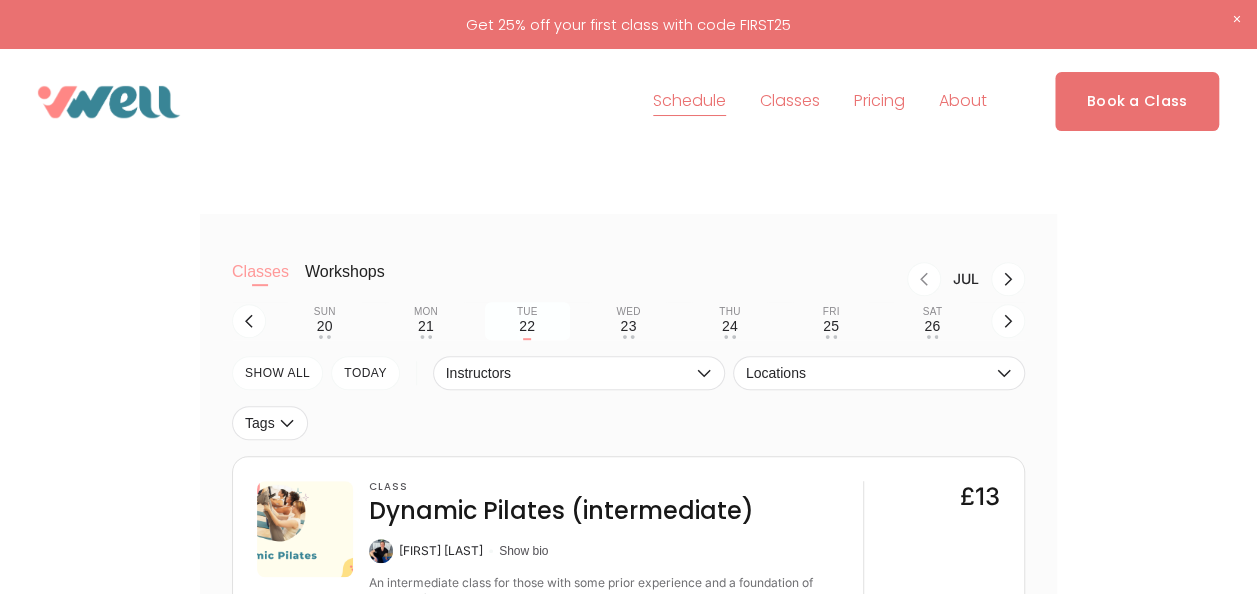 scroll, scrollTop: 352, scrollLeft: 0, axis: vertical 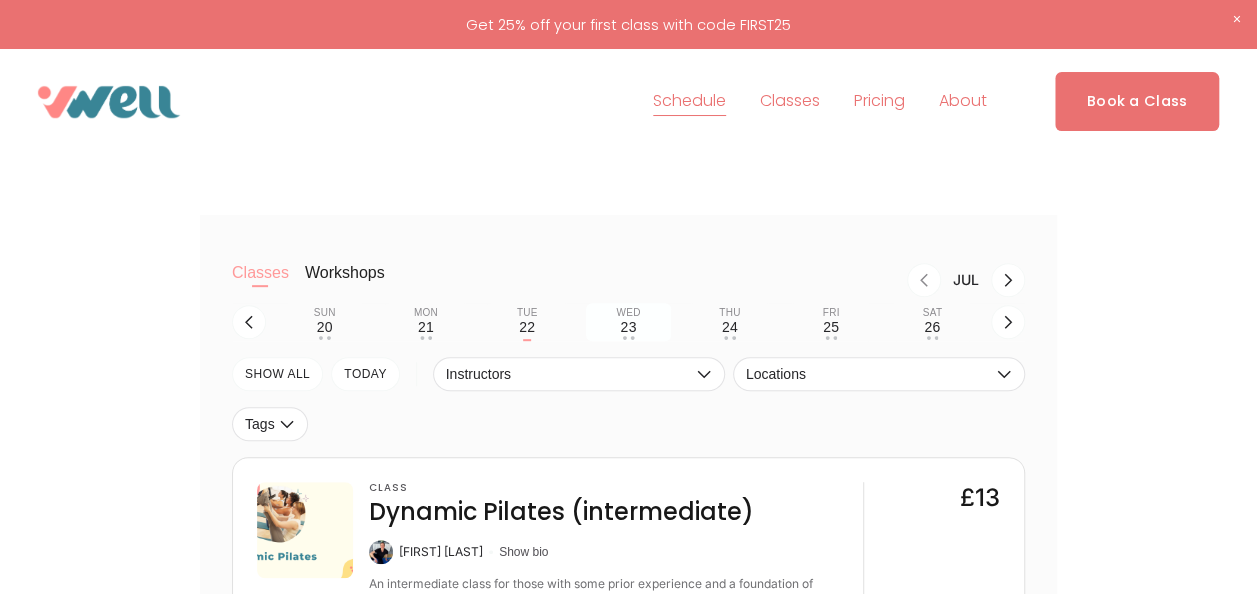 click on "23" at bounding box center [628, 327] 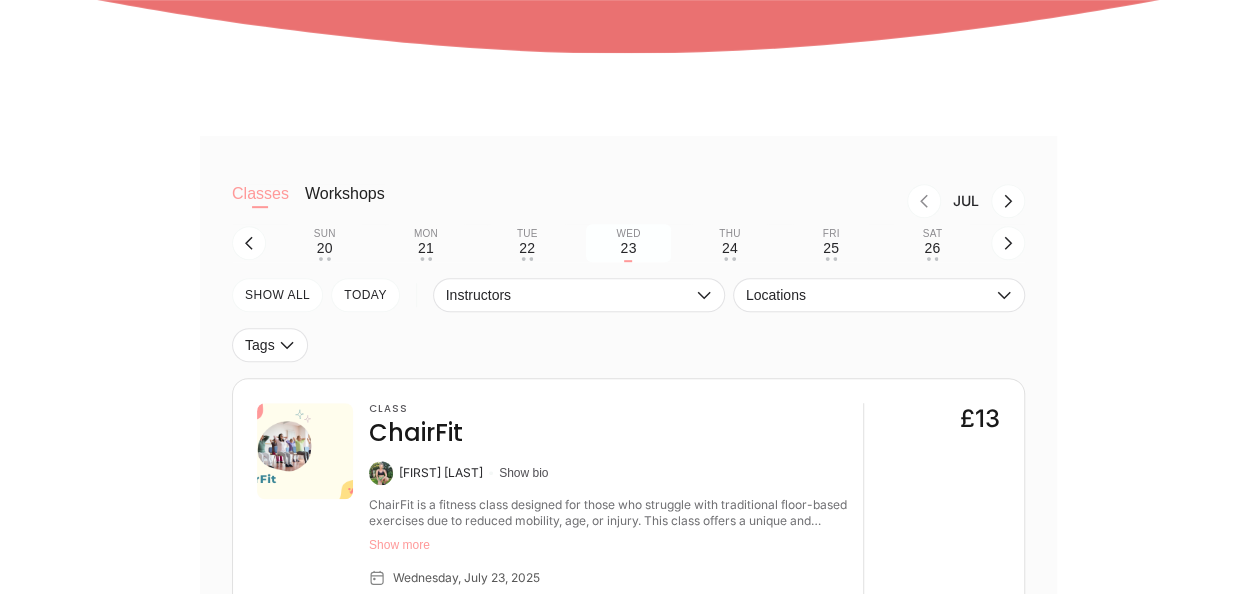 scroll, scrollTop: 438, scrollLeft: 0, axis: vertical 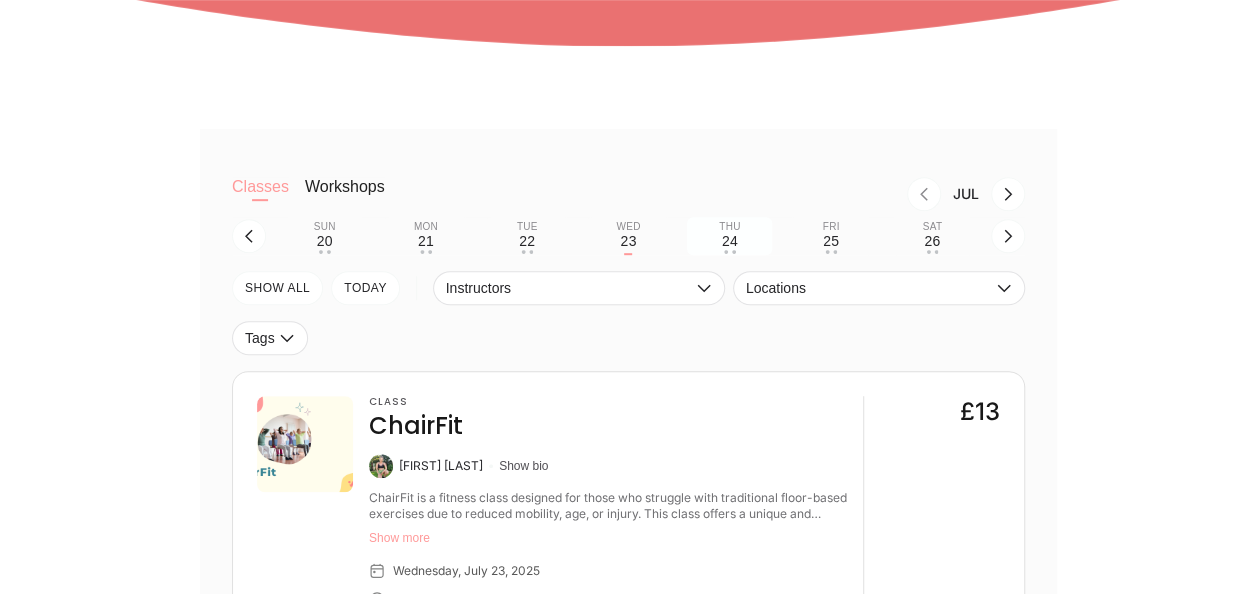 click on "• •" at bounding box center [730, 252] 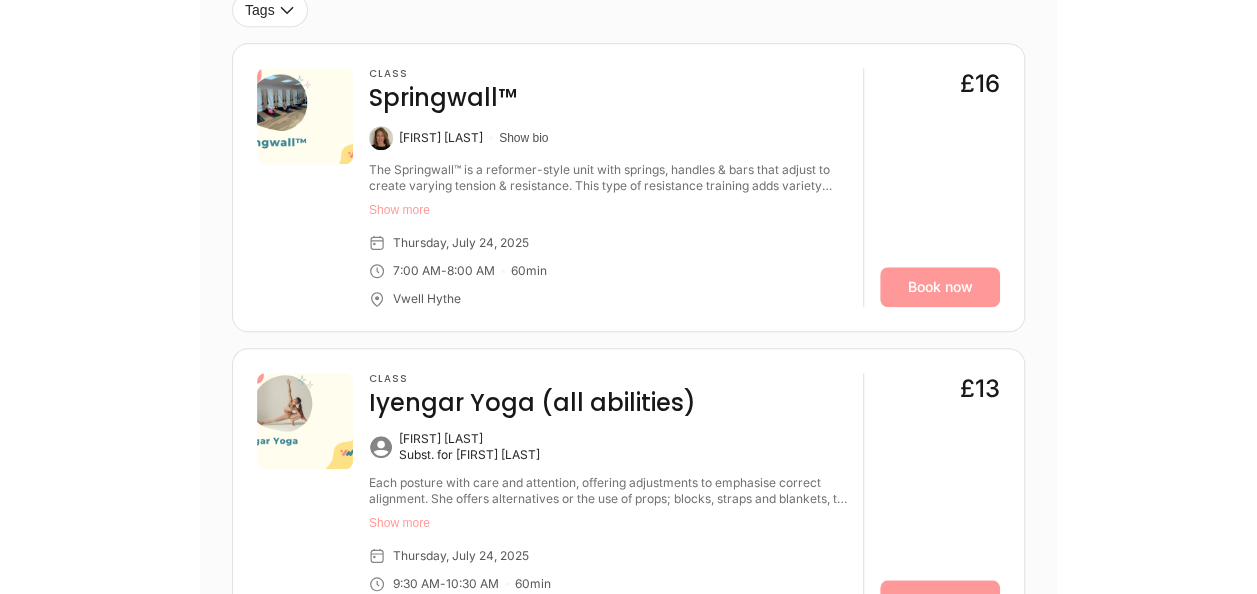scroll, scrollTop: 764, scrollLeft: 0, axis: vertical 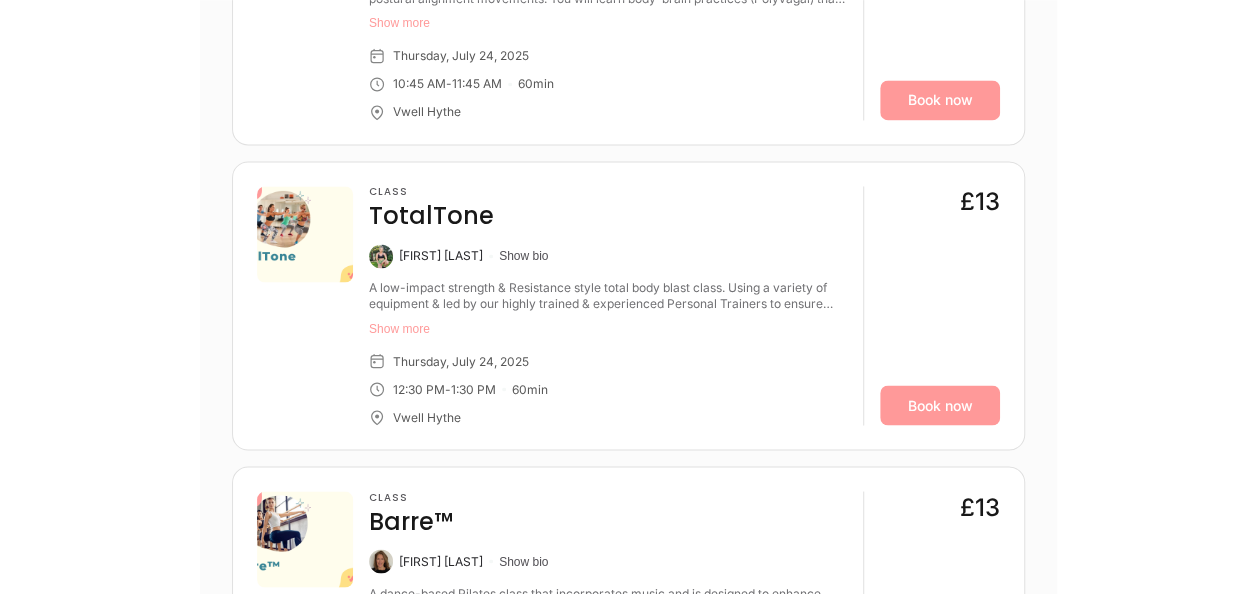 click on "Show more" at bounding box center (608, 328) 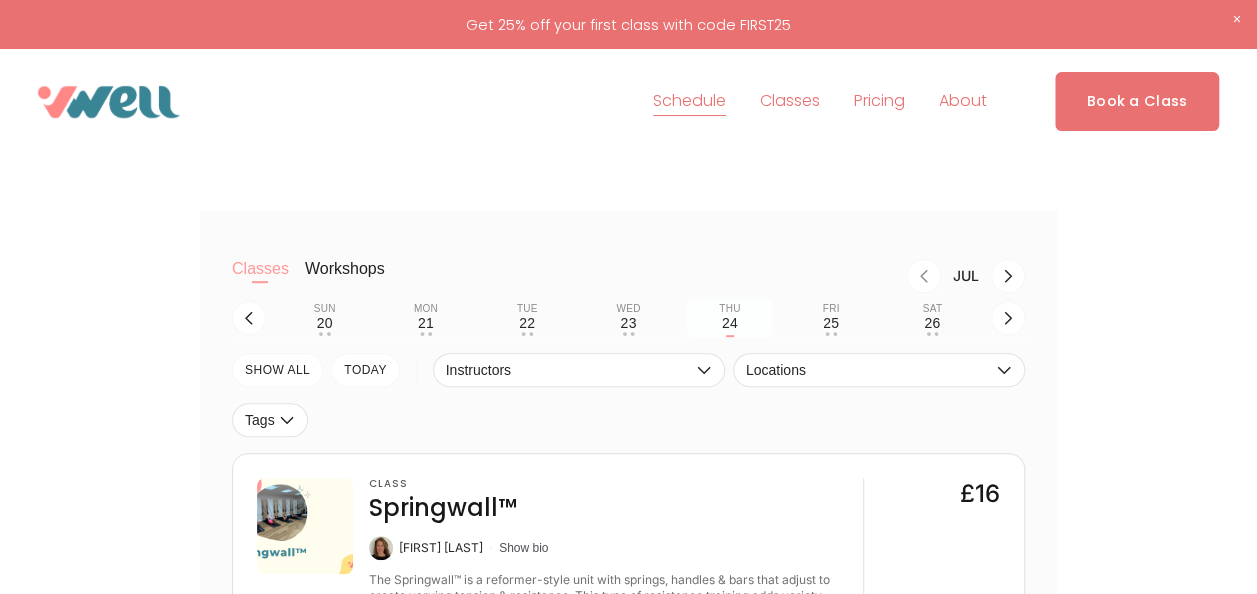 scroll, scrollTop: 352, scrollLeft: 0, axis: vertical 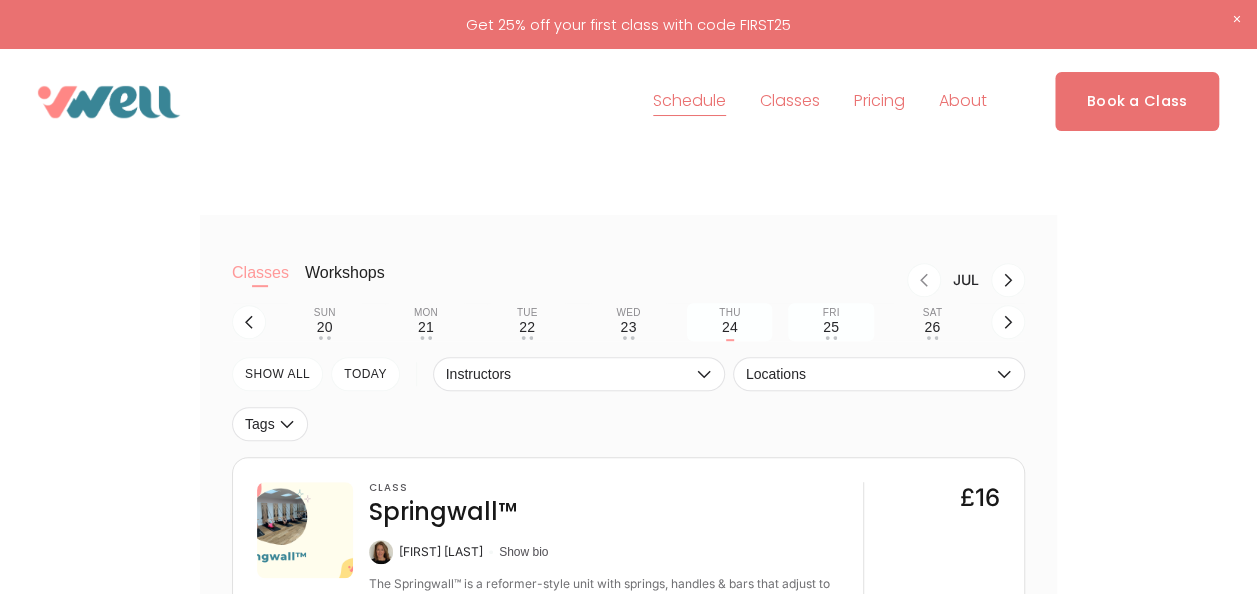 click on "25" at bounding box center (831, 327) 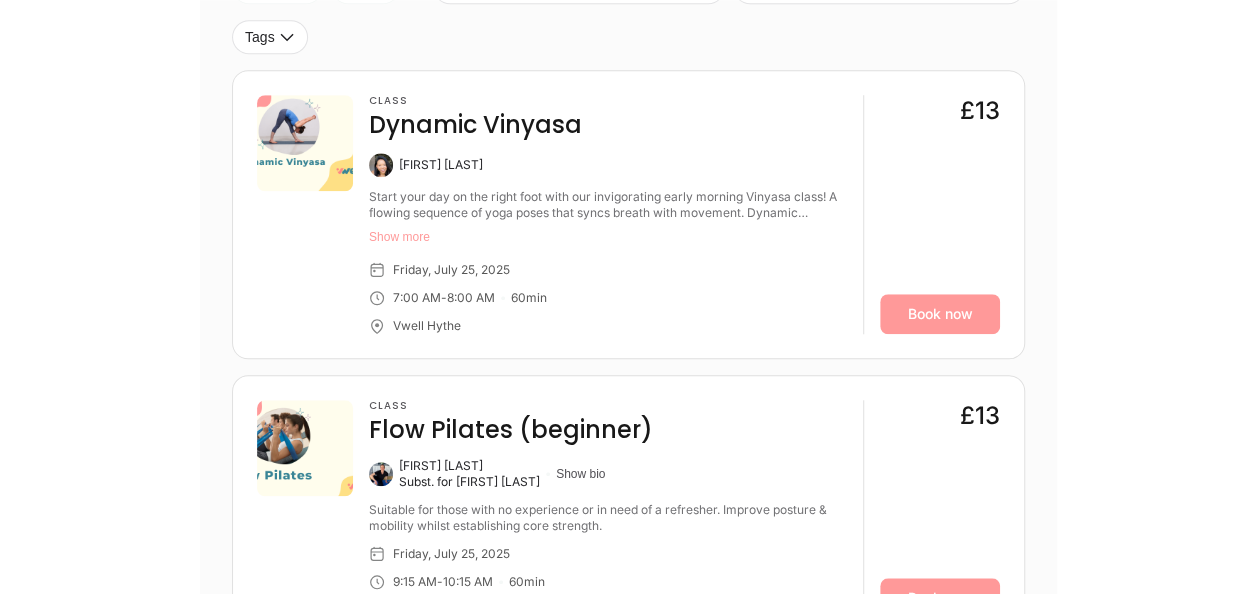scroll, scrollTop: 745, scrollLeft: 0, axis: vertical 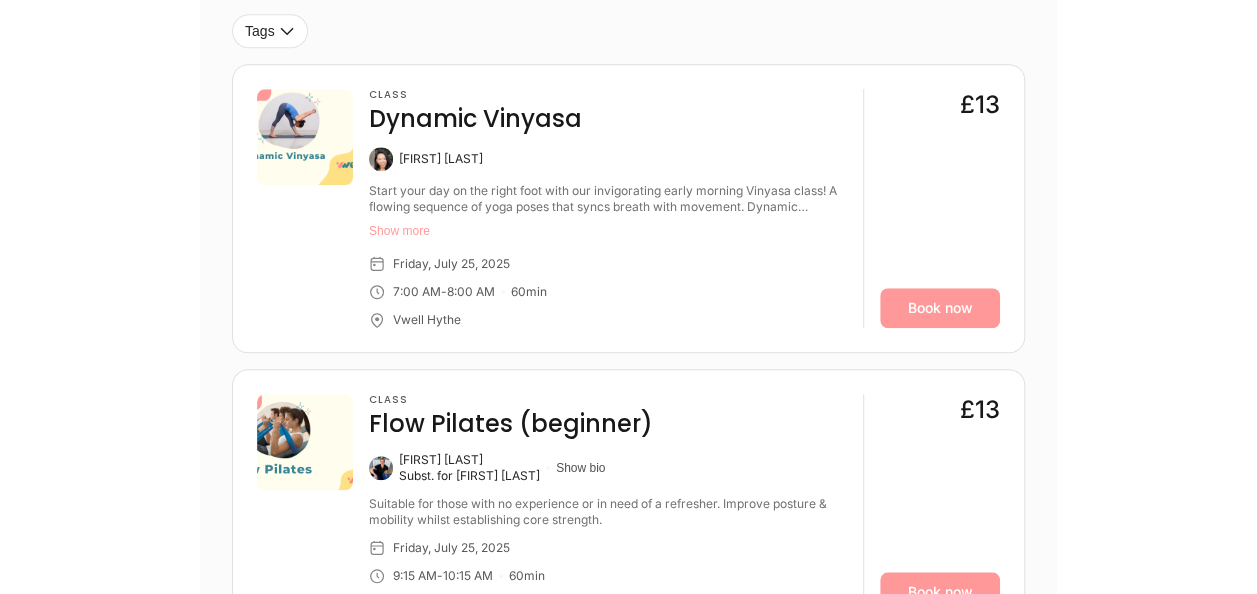 click on "Classes Workshops Jul Sun 20 • • Mon 21 • • Tue 22 • • Wed 23 • • Thu 24 • • Fri 25 Sat 26 • • SHOW All TODAY Instructors Locations Tags Class Dynamic Vinyasa [FIRST] [LAST] Start your day on the right foot with our invigorating early morning Vinyasa class!
A flowing sequence of yoga poses that syncs breath with movement.
Dynamic transitions to build heat and increase flexibility.
Awaken your body, energise your mind, and set a positive tone for the day ahead. Show more [MONTH], [DAY], [YEAR] [TIME]  -  [TIME] [MINUTES]  min Vwell [CITY] £13 Book now Class Flow Pilates (beginner) [FIRST] [LAST] Subst. for [FIRST] [LAST] Show bio Suitable for those with no experience or in need of a refresher. Improve posture & mobility whilst establishing core strength. [MONTH], [DAY], [YEAR] [TIME]  -  [TIME] [MINUTES]  min Vwell [CITY] £13 Book now Class Rest & Restore Yoga [FIRST] [LAST] Show more [MONTH], [DAY], [YEAR] [TIME]  -  [TIME] [MINUTES]  min Vwell [CITY] £13 Book now Class Springwall™ Show bio" at bounding box center (629, 708) 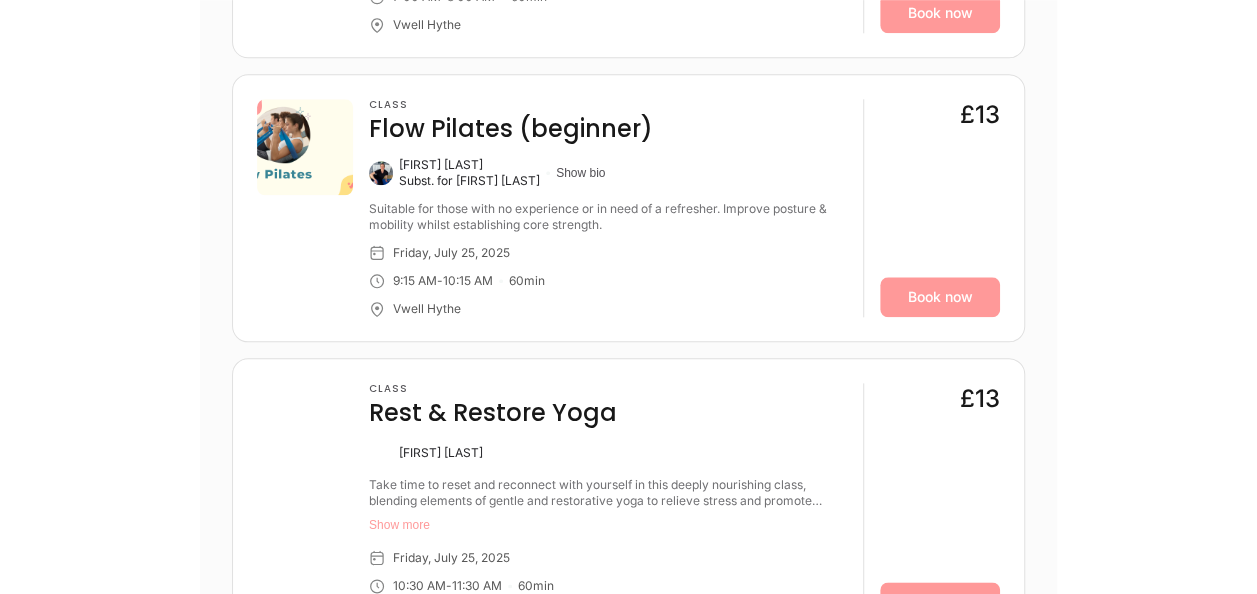 scroll, scrollTop: 1044, scrollLeft: 0, axis: vertical 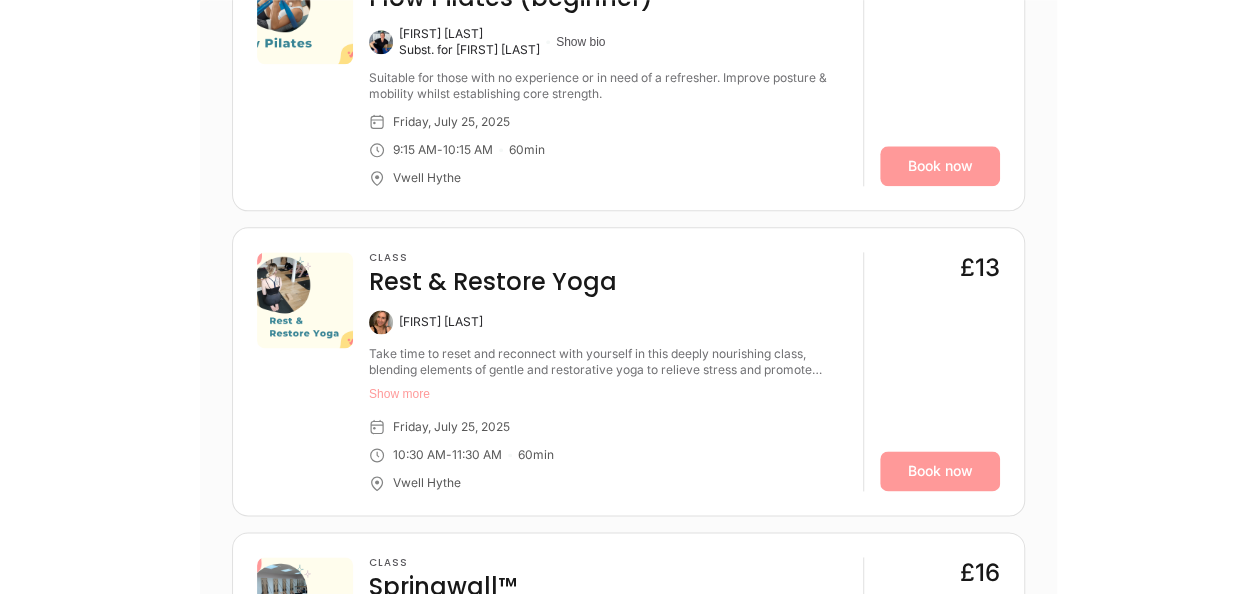 click on "Classes Workshops Jul Sun 20 • • Mon 21 • • Tue 22 • • Wed 23 • • Thu 24 • • Fri 25 Sat 26 • • SHOW All TODAY Instructors Locations Tags Class Dynamic Vinyasa [FIRST] [LAST] Start your day on the right foot with our invigorating early morning Vinyasa class!
A flowing sequence of yoga poses that syncs breath with movement.
Dynamic transitions to build heat and increase flexibility.
Awaken your body, energise your mind, and set a positive tone for the day ahead. Show more [MONTH], [DAY], [YEAR] [TIME]  -  [TIME] [MINUTES]  min Vwell [CITY] £13 Book now Class Flow Pilates (beginner) [FIRST] [LAST] Subst. for [FIRST] [LAST] Show bio Suitable for those with no experience or in need of a refresher. Improve posture & mobility whilst establishing core strength. [MONTH], [DAY], [YEAR] [TIME]  -  [TIME] [MINUTES]  min Vwell [CITY] £13 Book now Class Rest & Restore Yoga [FIRST] [LAST] Show more [MONTH], [DAY], [YEAR] [TIME]  -  [TIME] [MINUTES]  min Vwell [CITY] £13 Book now Class Springwall™ Show bio" at bounding box center (629, 282) 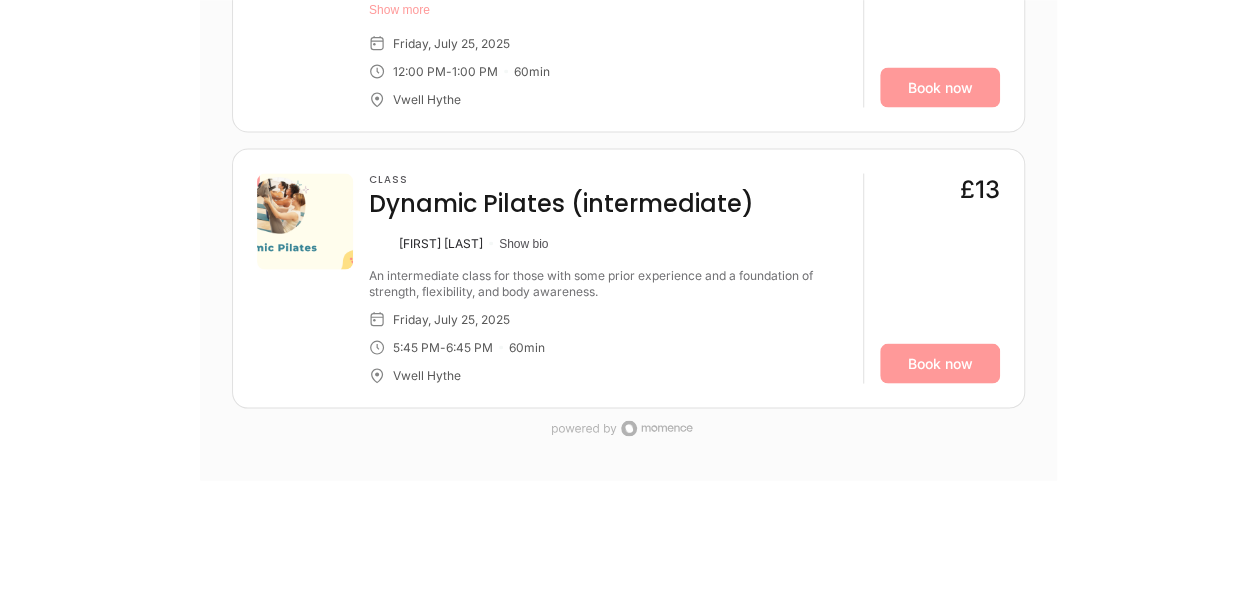 scroll, scrollTop: 1862, scrollLeft: 0, axis: vertical 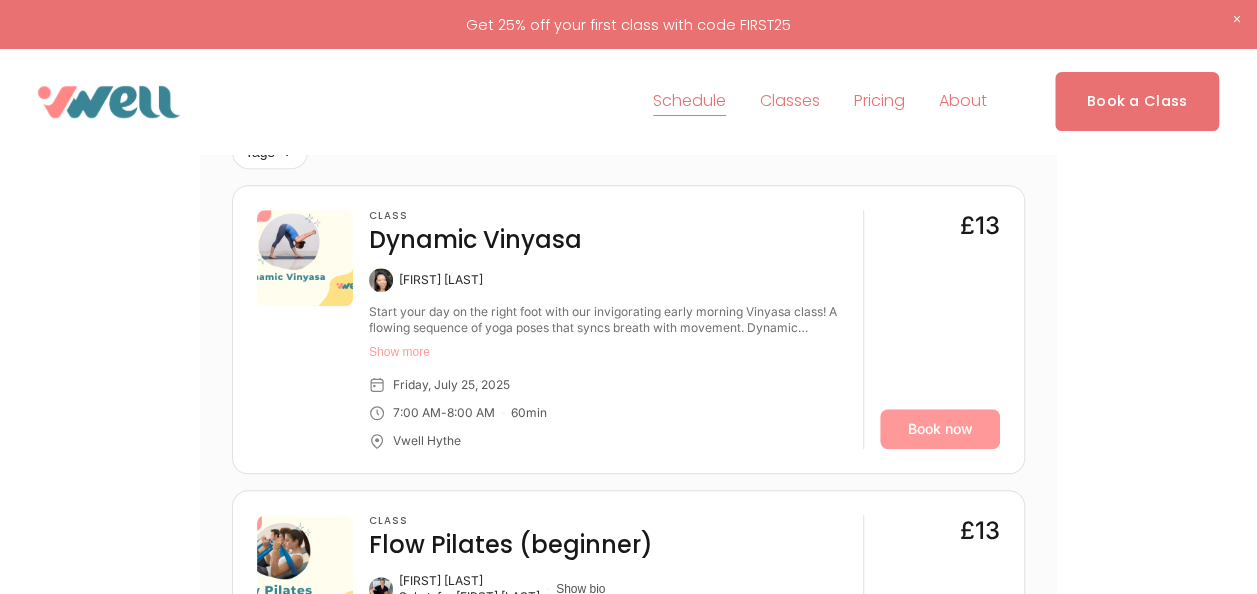 click on "Classes Workshops Jul Sun 20 • • Mon 21 • • Tue 22 • • Wed 23 • • Thu 24 • • Fri 25 Sat 26 • • SHOW All TODAY Instructors Locations Tags Class Dynamic Vinyasa [FIRST] [LAST] Start your day on the right foot with our invigorating early morning Vinyasa class!
A flowing sequence of yoga poses that syncs breath with movement.
Dynamic transitions to build heat and increase flexibility.
Awaken your body, energise your mind, and set a positive tone for the day ahead. Show more [MONTH], [DAY], [YEAR] [TIME]  -  [TIME] [MINUTES]  min Vwell [CITY] £13 Book now Class Flow Pilates (beginner) [FIRST] [LAST] Subst. for [FIRST] [LAST] Show bio Suitable for those with no experience or in need of a refresher. Improve posture & mobility whilst establishing core strength. [MONTH], [DAY], [YEAR] [TIME]  -  [TIME] [MINUTES]  min Vwell [CITY] £13 Book now Class Rest & Restore Yoga [FIRST] [LAST] Show more [MONTH], [DAY], [YEAR] [TIME]  -  [TIME] [MINUTES]  min Vwell [CITY] £13 Book now Class Springwall™ Show bio" at bounding box center [629, 829] 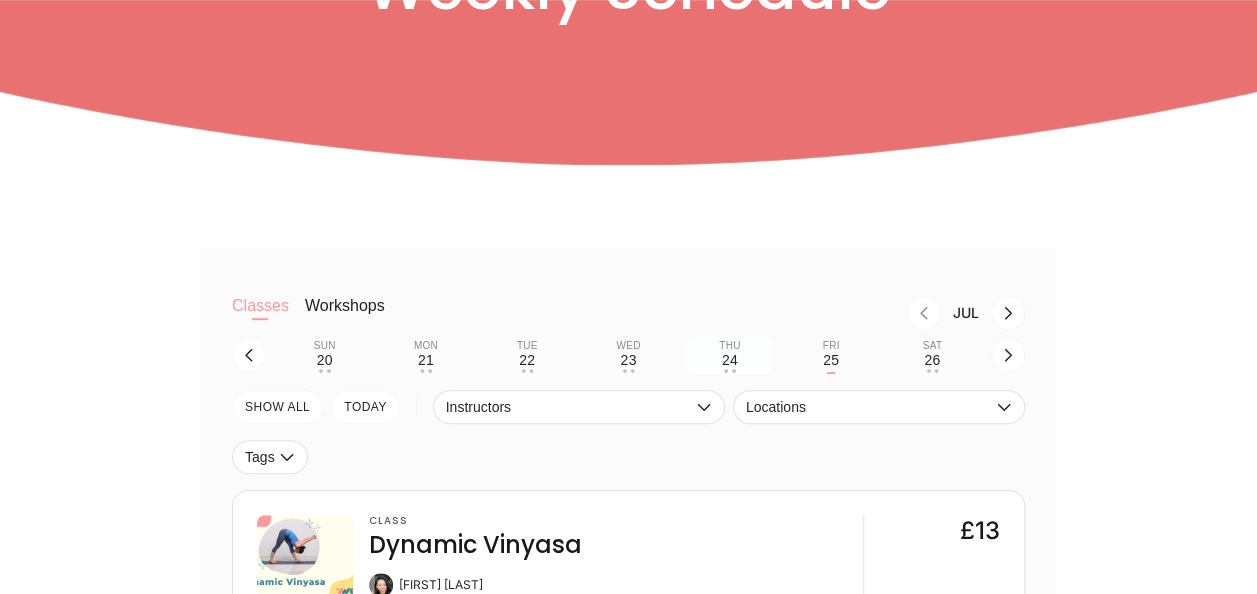 scroll, scrollTop: 331, scrollLeft: 0, axis: vertical 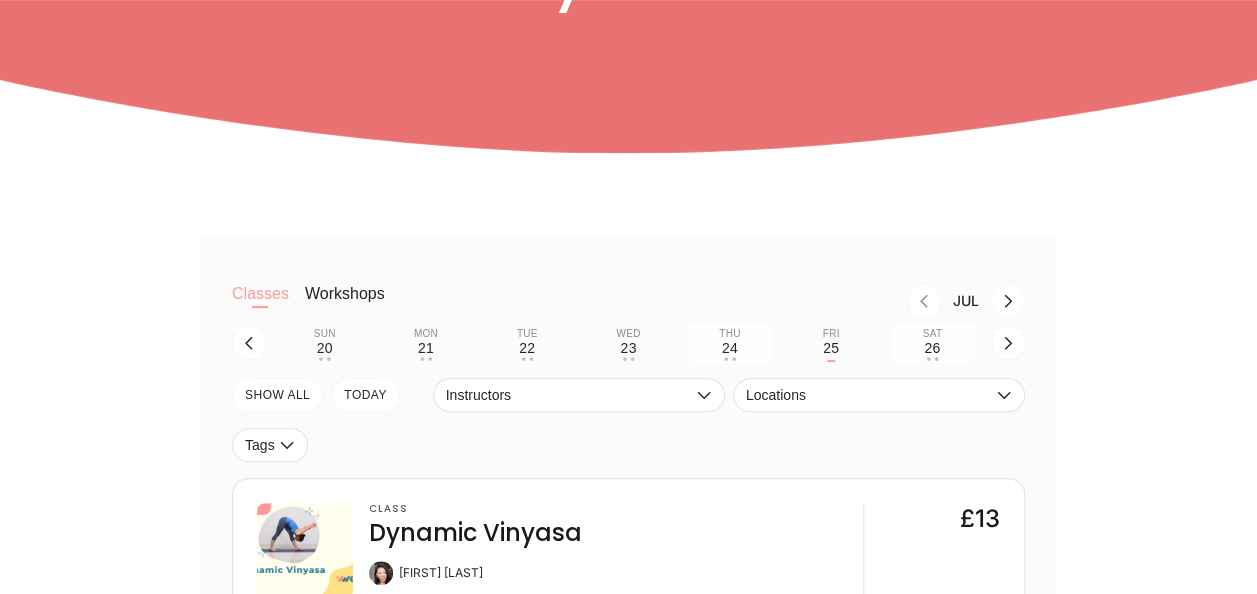 click on "26" at bounding box center [932, 348] 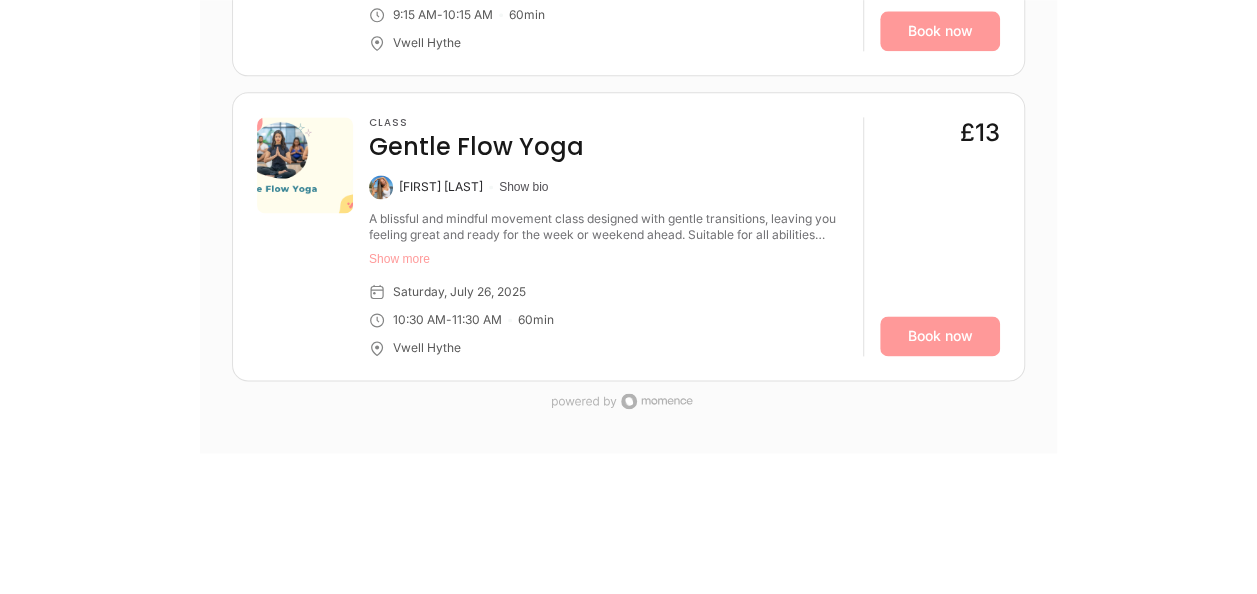 scroll, scrollTop: 1303, scrollLeft: 0, axis: vertical 